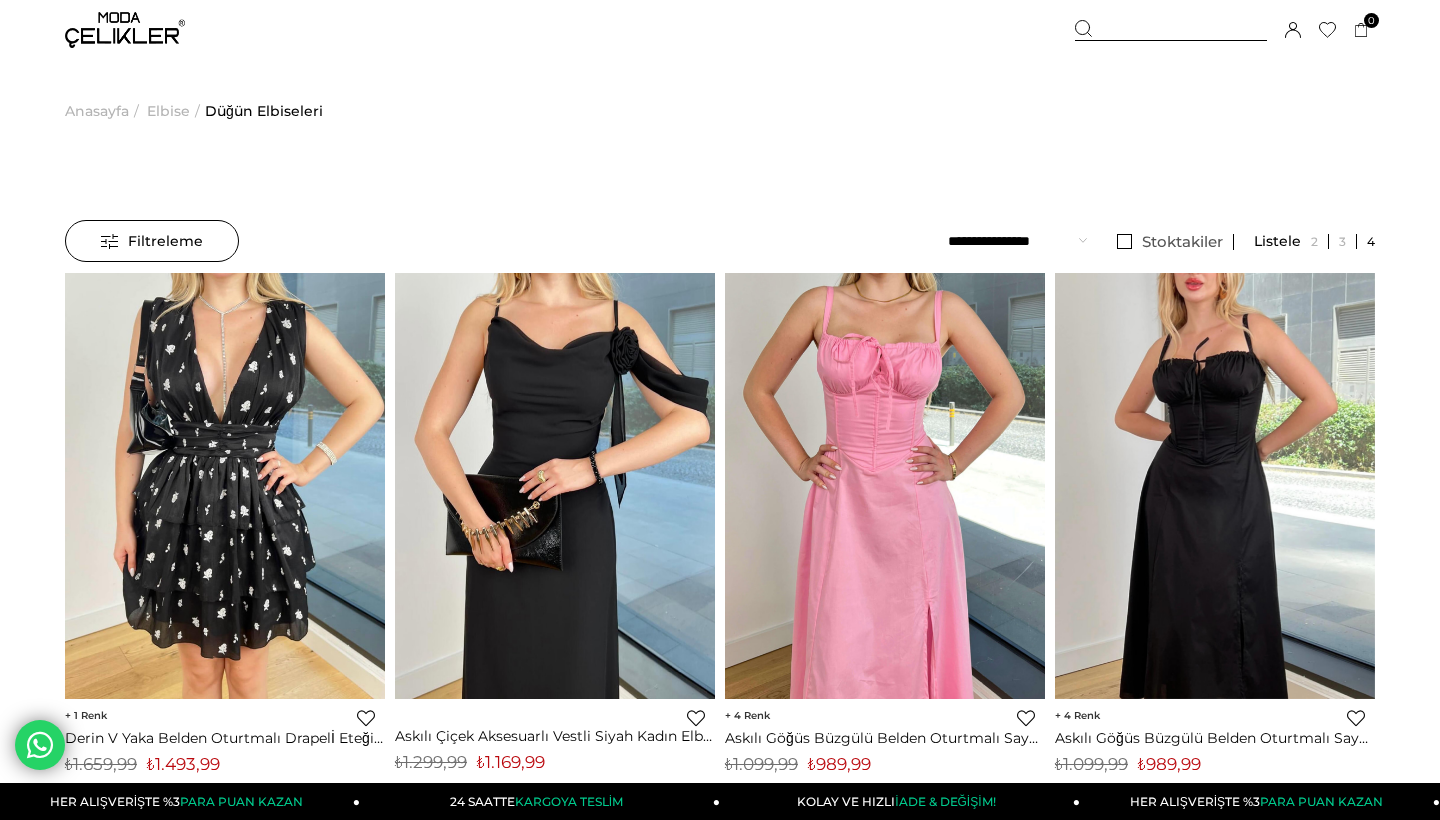 scroll, scrollTop: 0, scrollLeft: 0, axis: both 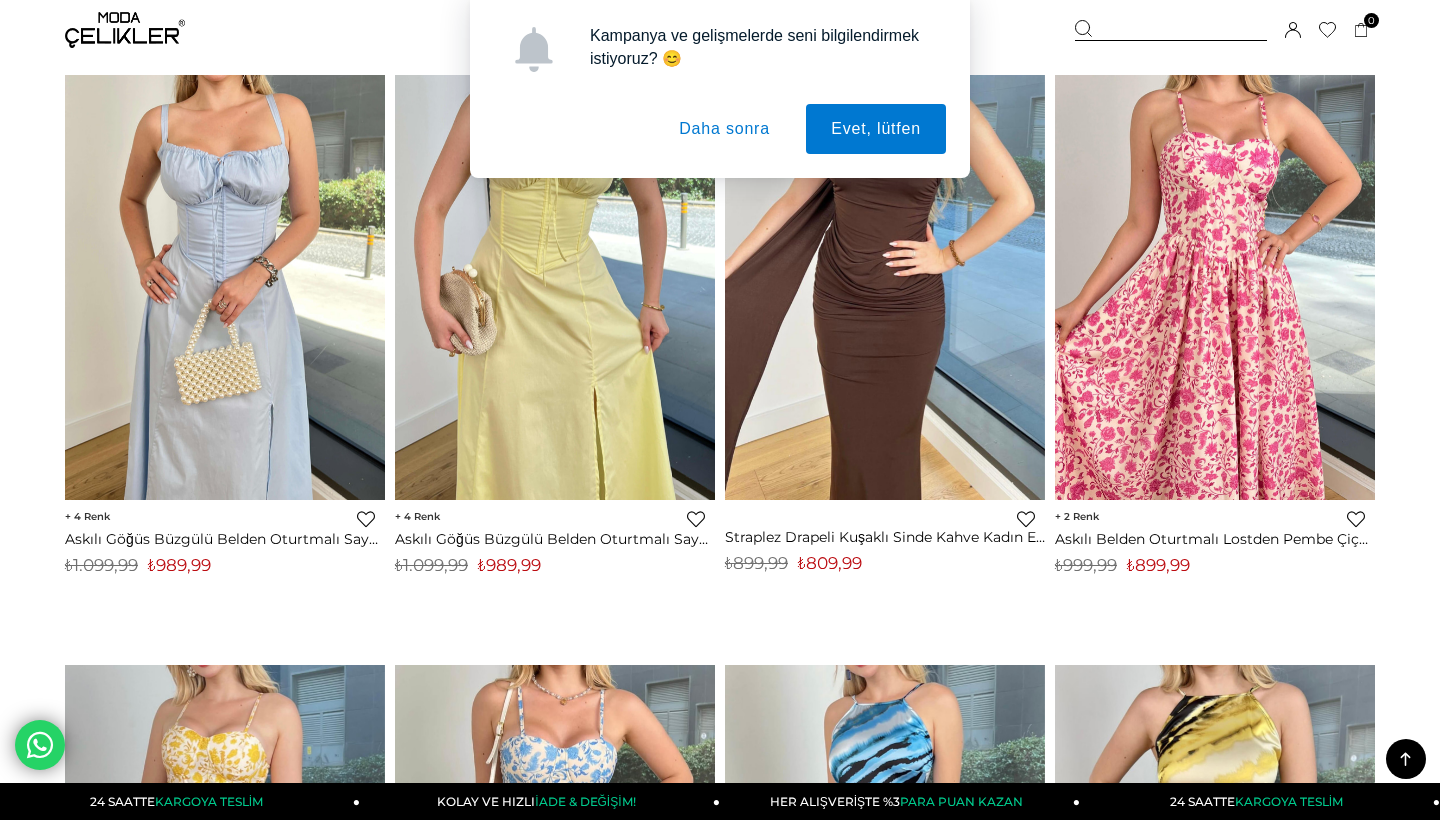 click on "Daha sonra" at bounding box center (724, 129) 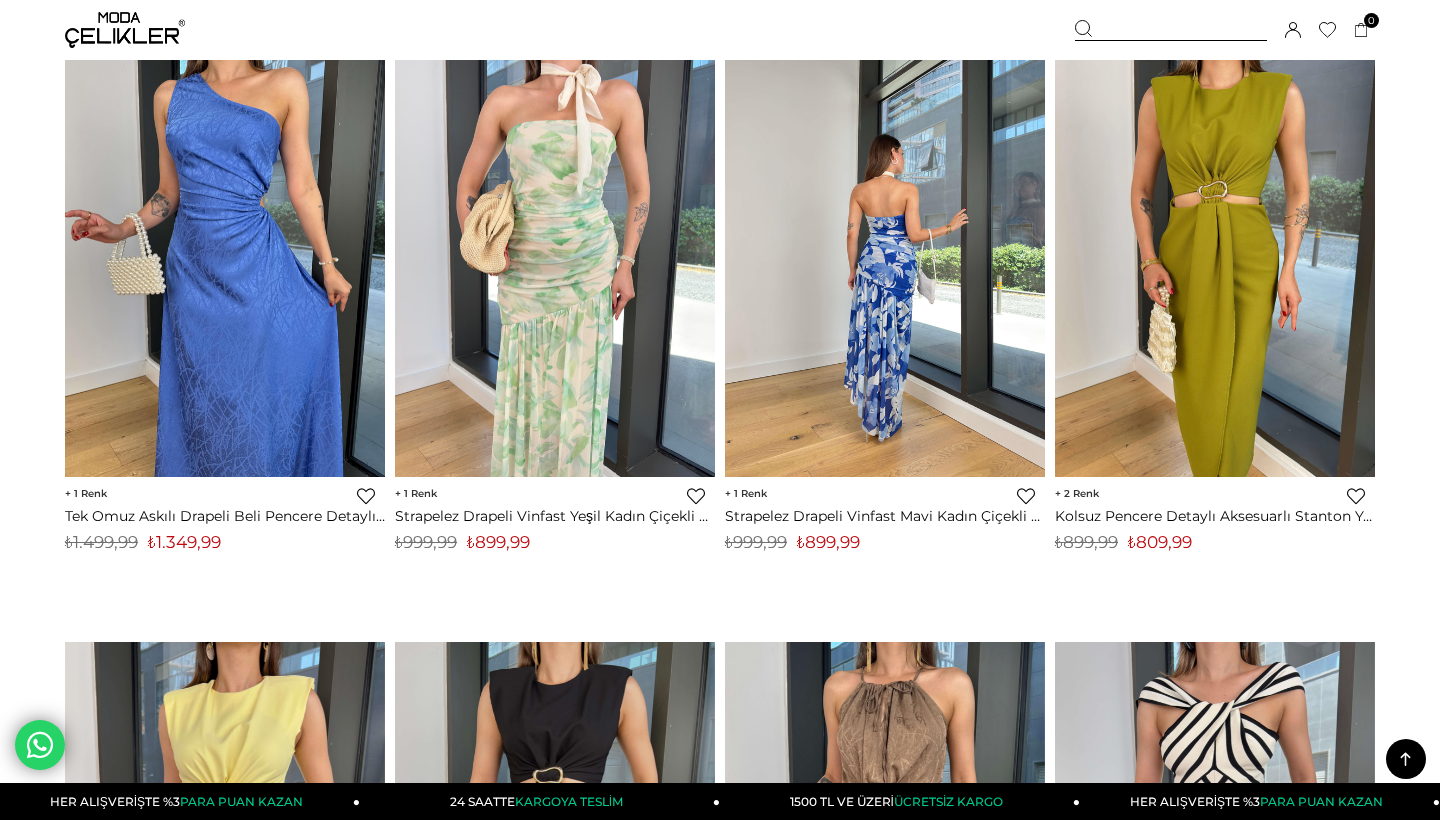scroll, scrollTop: 7898, scrollLeft: 0, axis: vertical 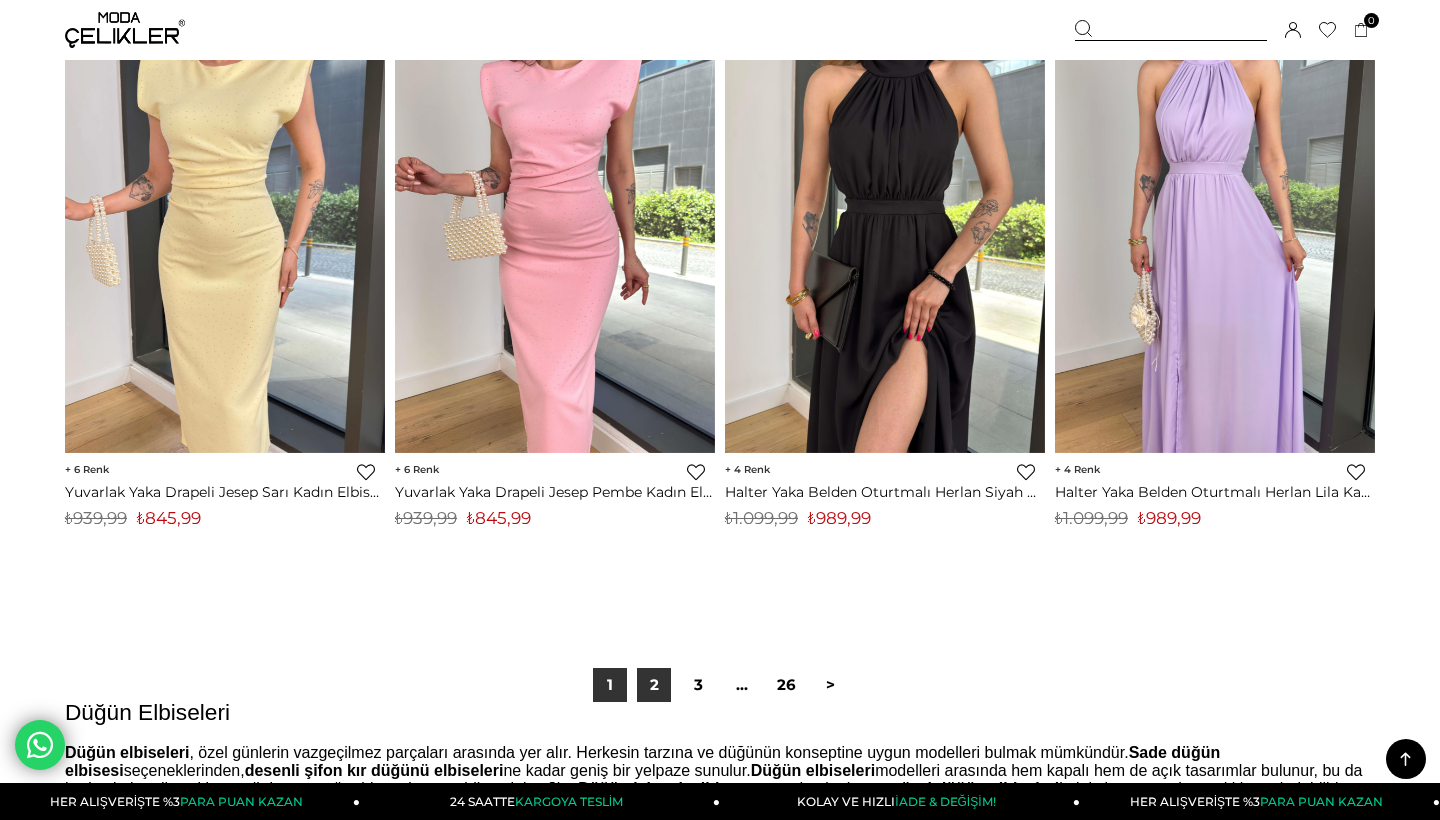 click on "2" at bounding box center (654, 685) 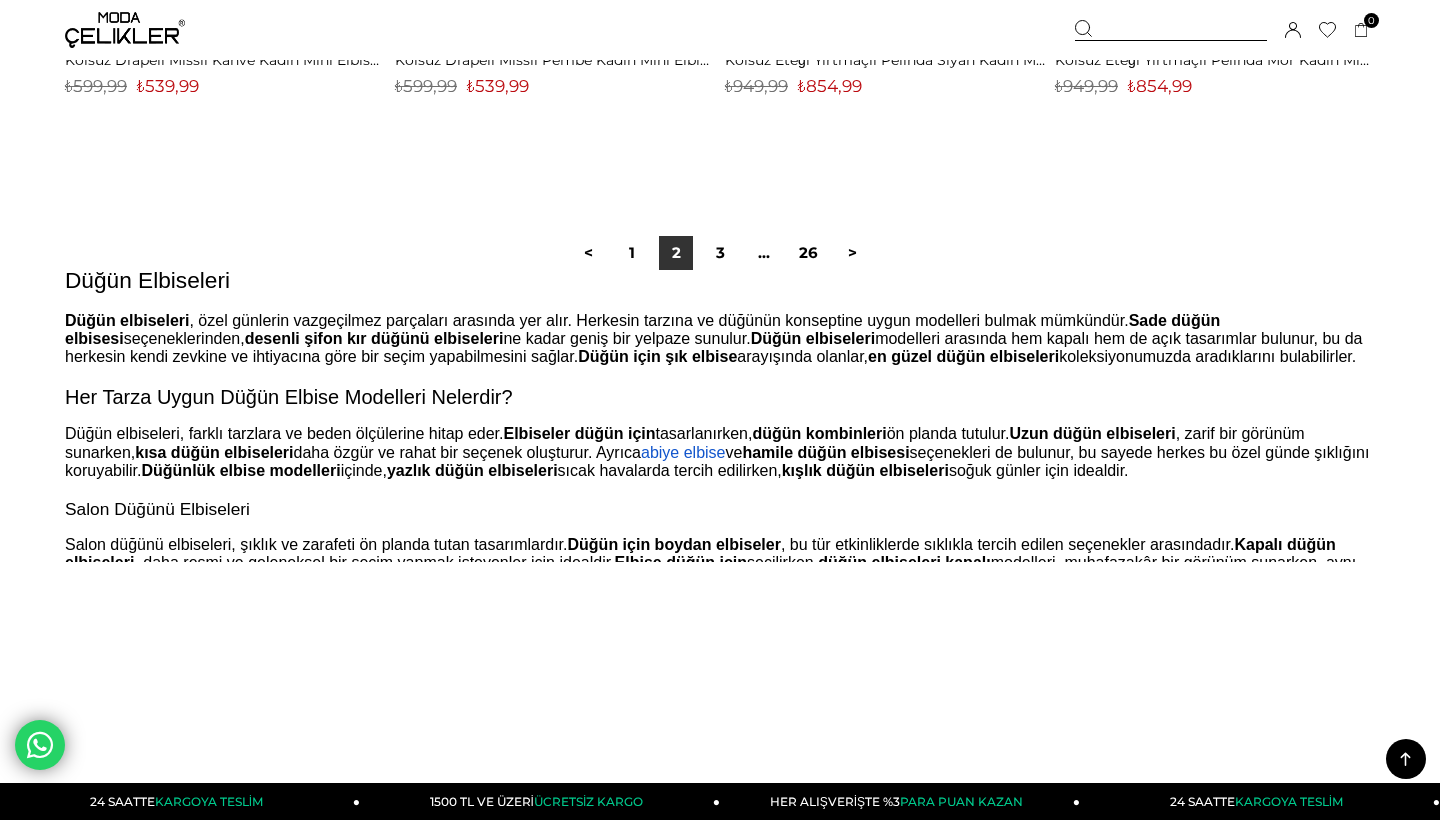 scroll, scrollTop: 11848, scrollLeft: 1, axis: both 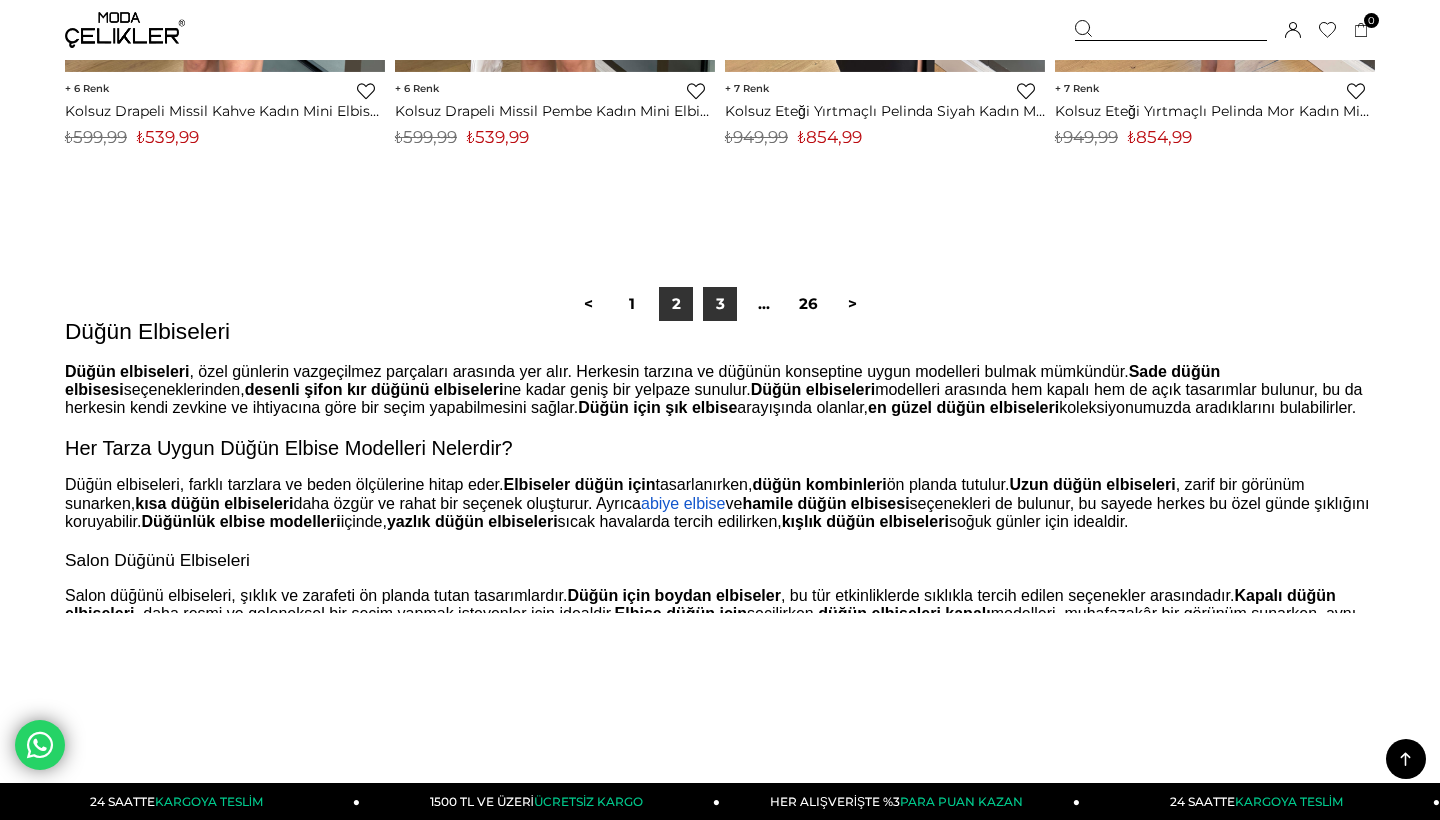 click on "3" at bounding box center [720, 304] 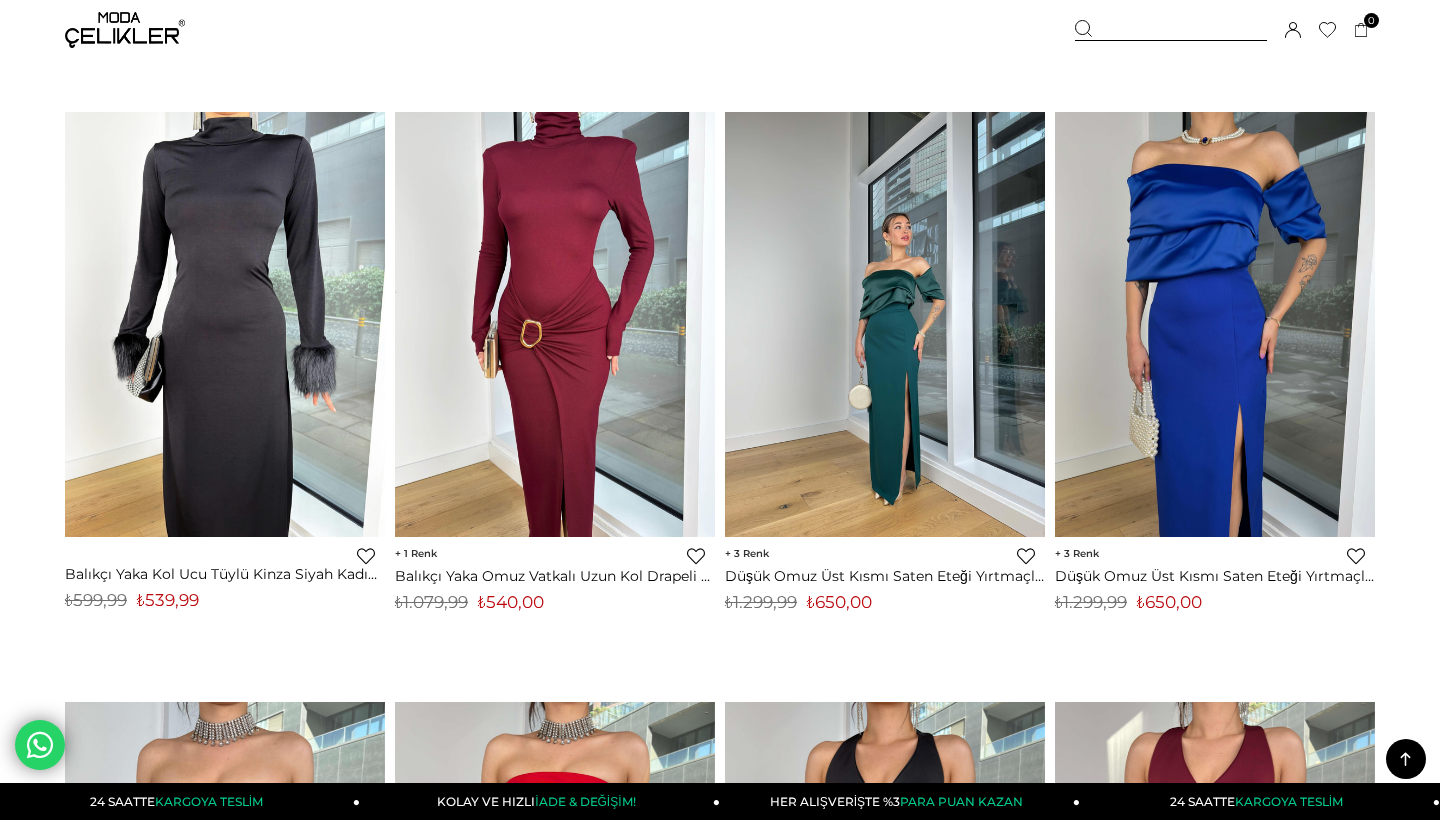 scroll, scrollTop: 10775, scrollLeft: 0, axis: vertical 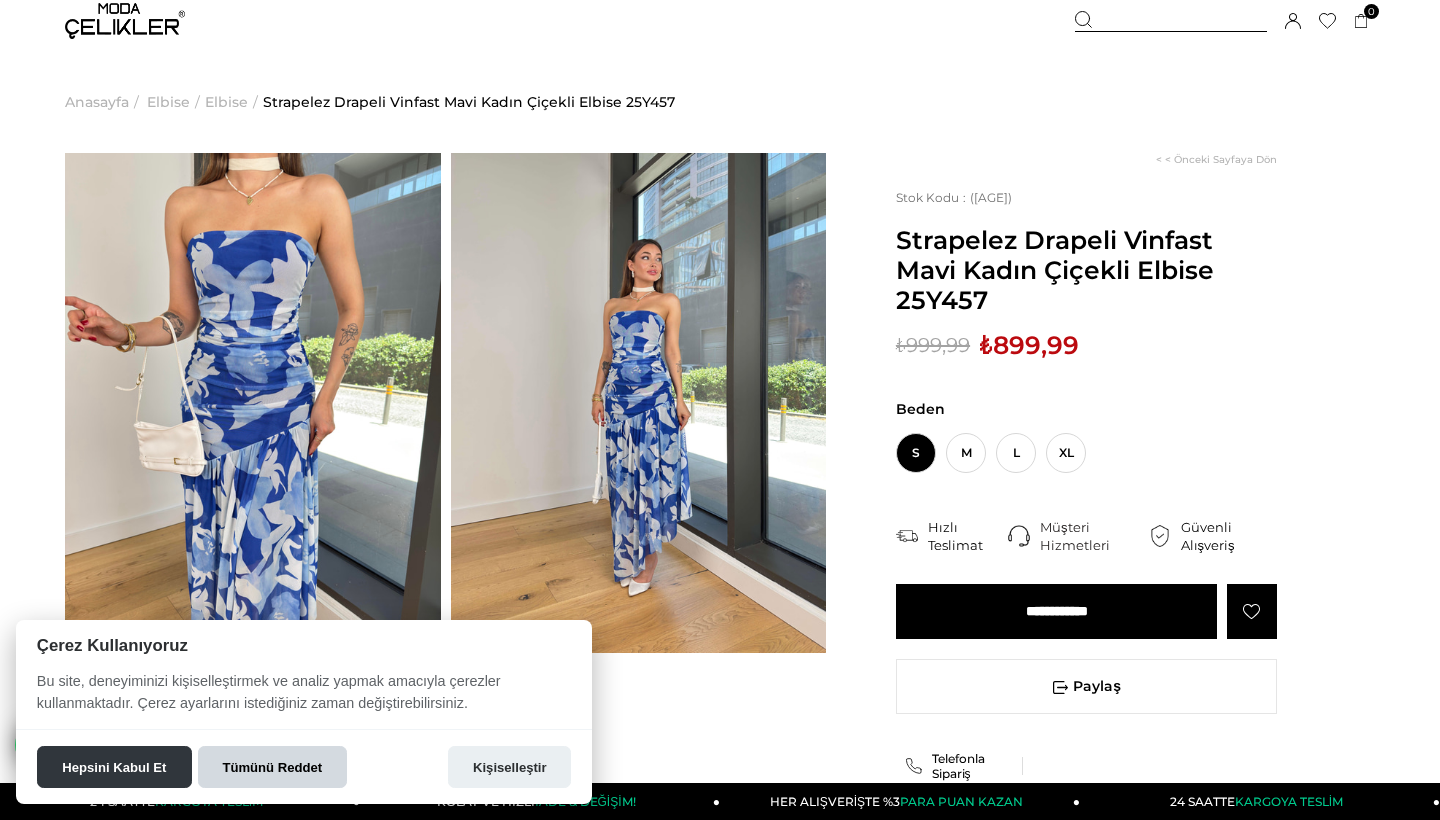 click on "Tümünü Reddet" at bounding box center (272, 767) 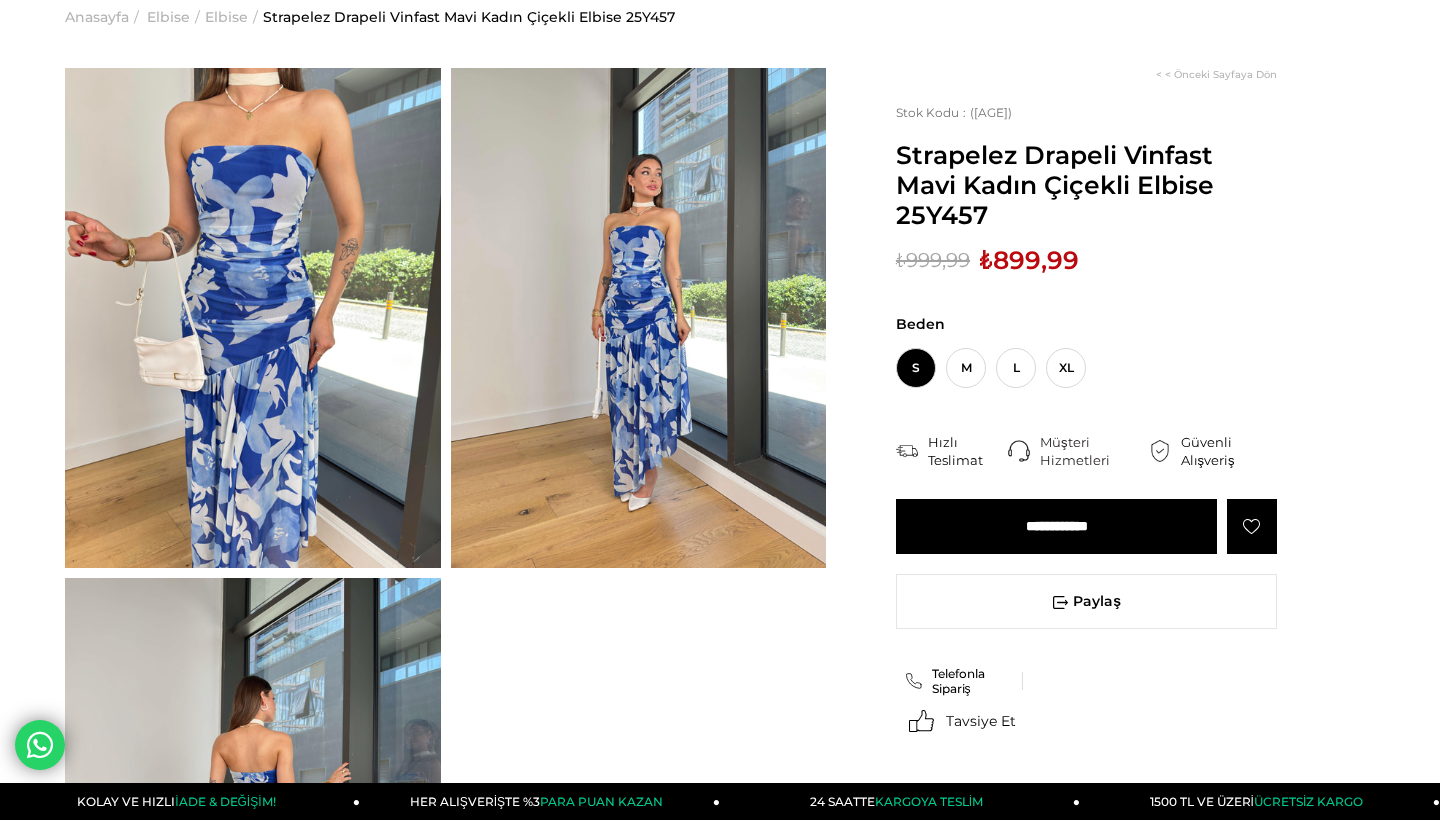 scroll, scrollTop: 98, scrollLeft: 0, axis: vertical 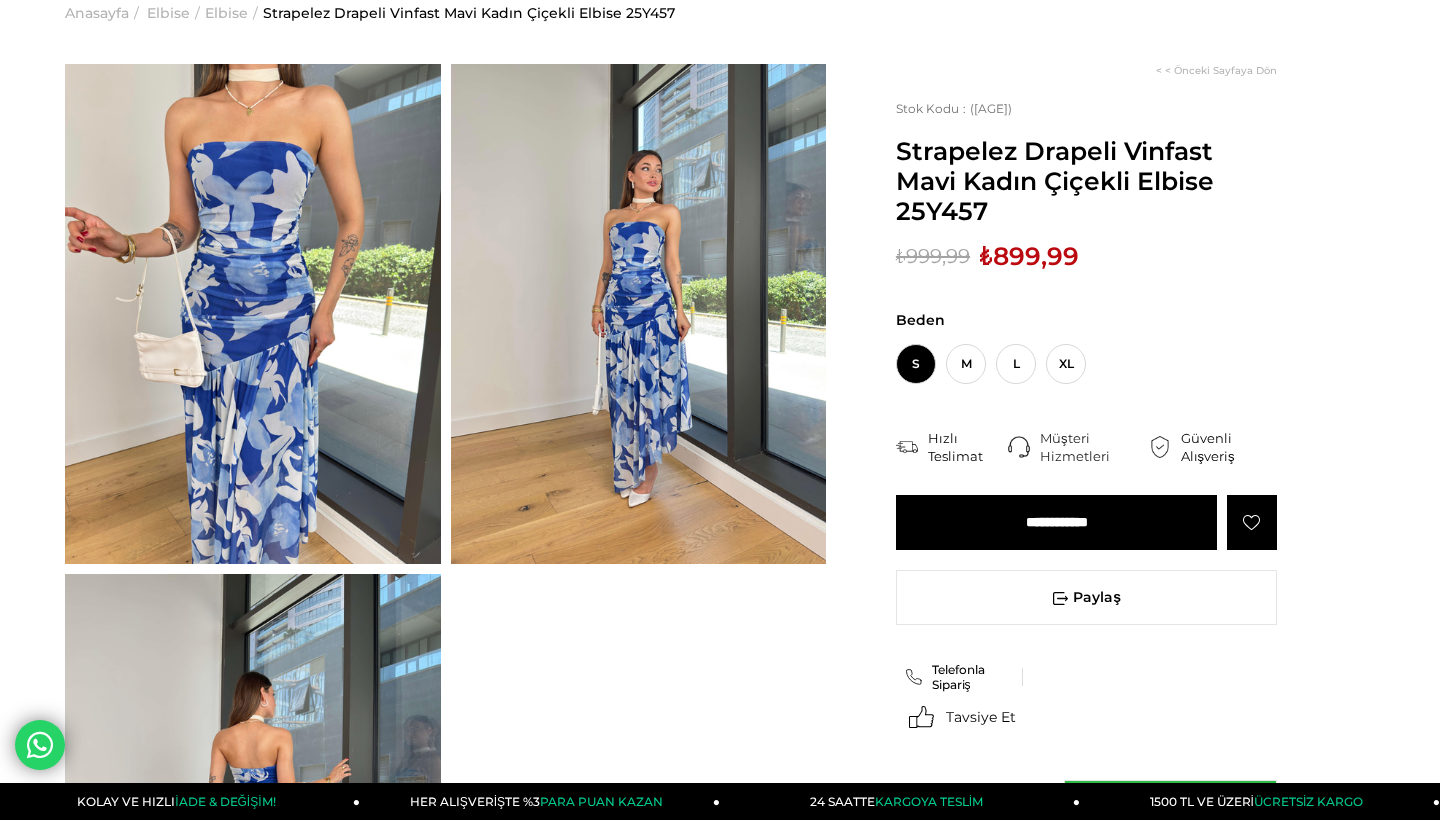 click on "₺899,99" at bounding box center (1029, 256) 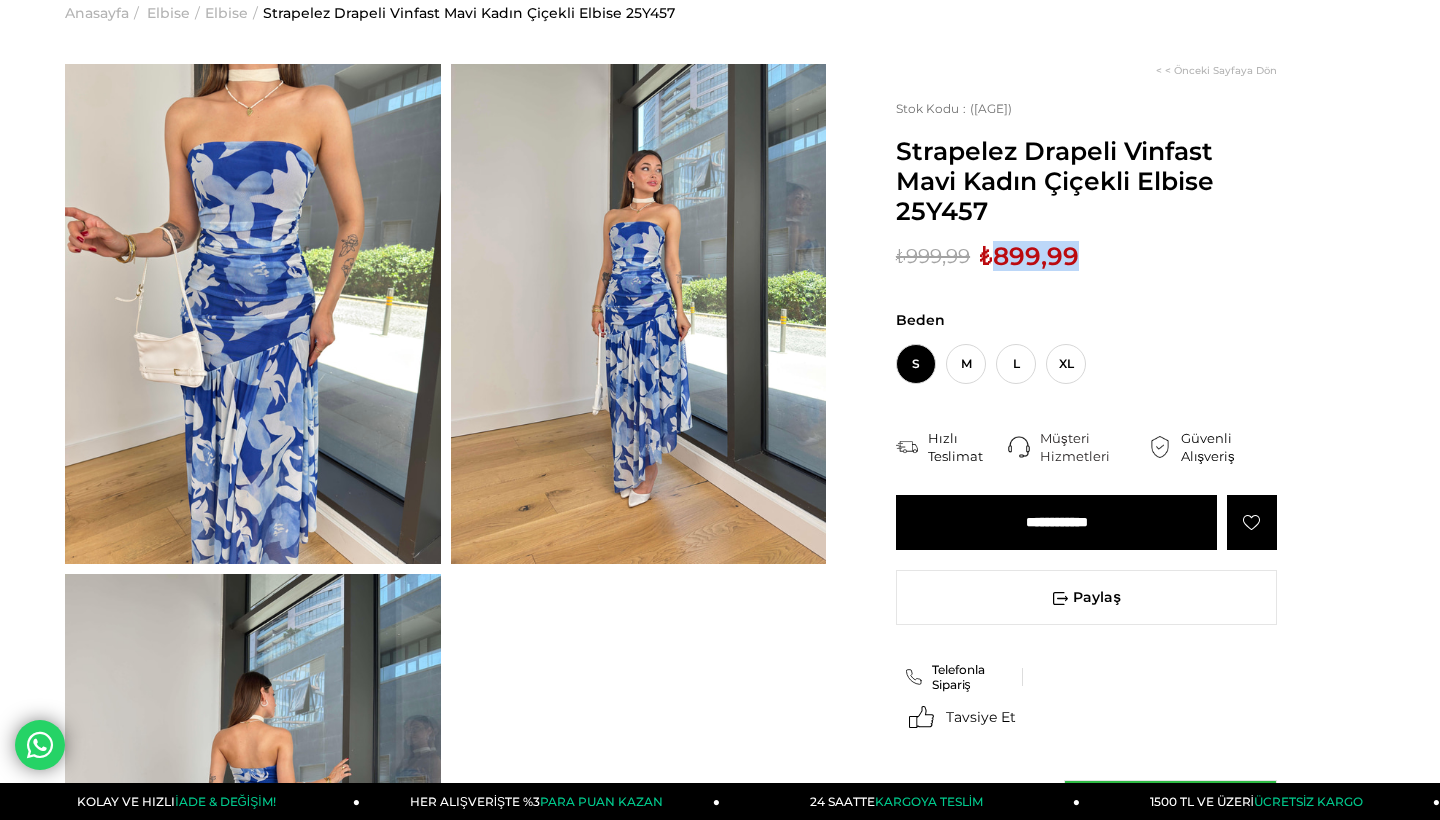 click on "₺899,99" at bounding box center (1029, 256) 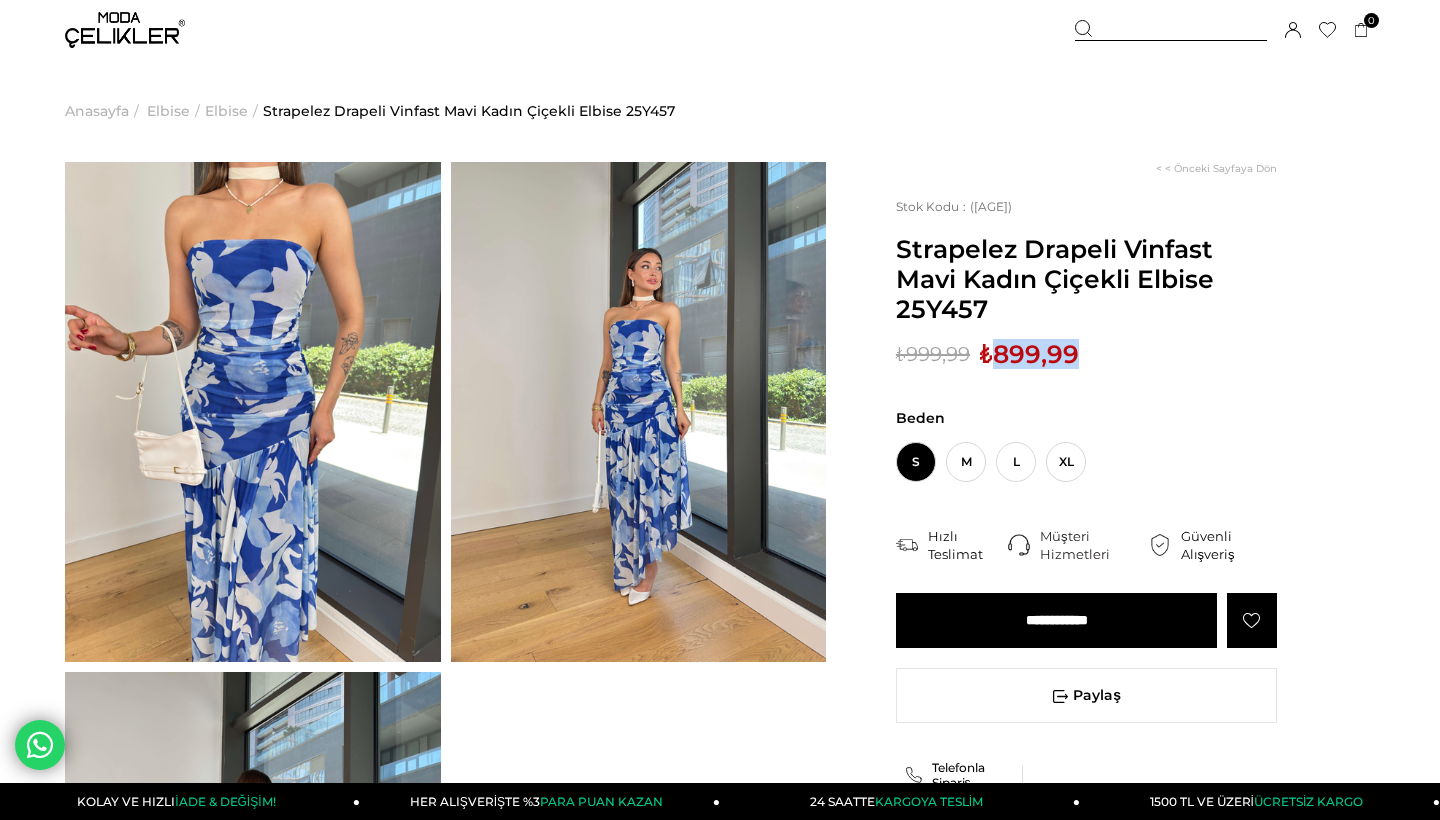 scroll, scrollTop: 0, scrollLeft: 0, axis: both 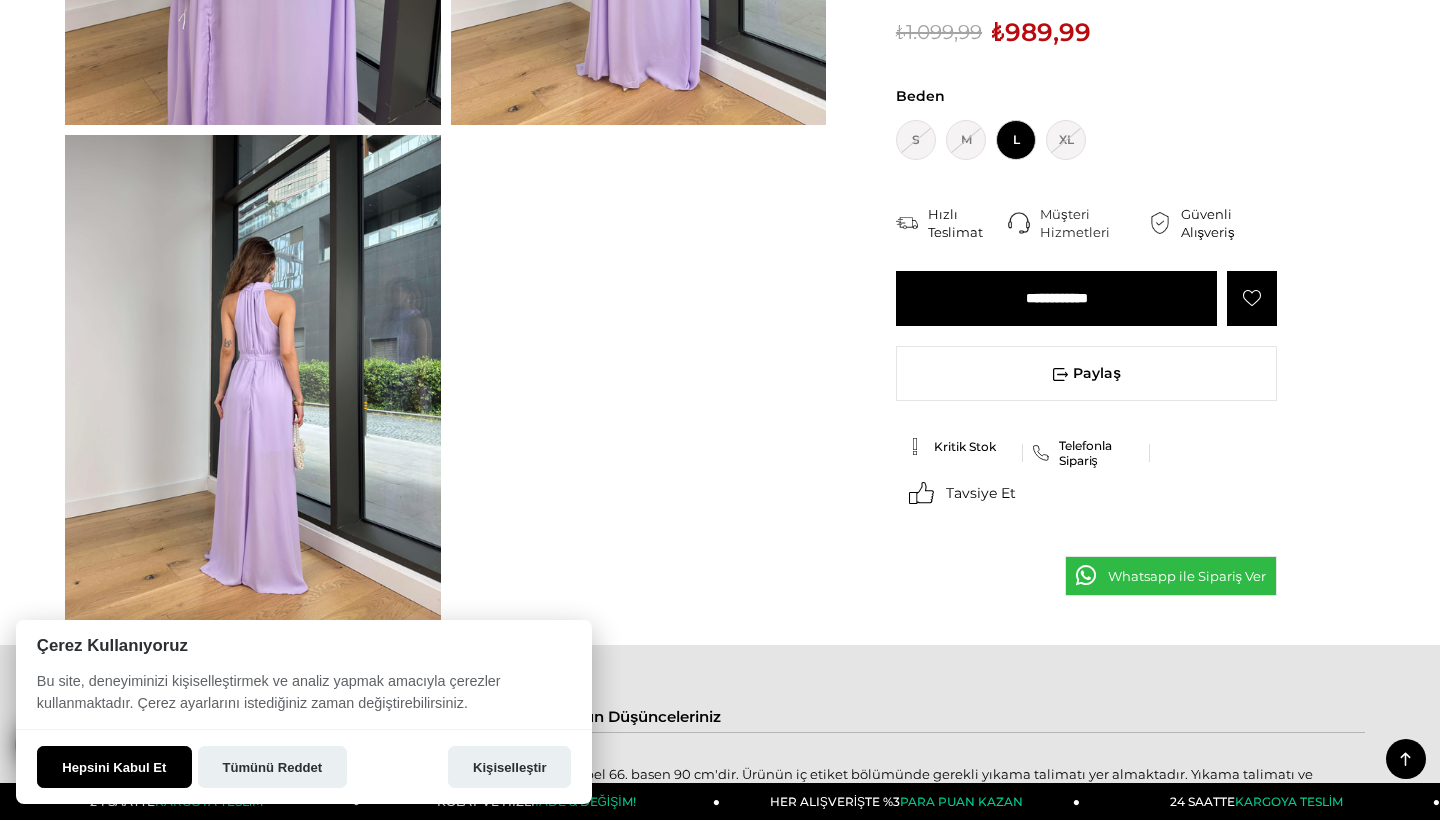 click on "Hepsini Kabul Et" at bounding box center (114, 767) 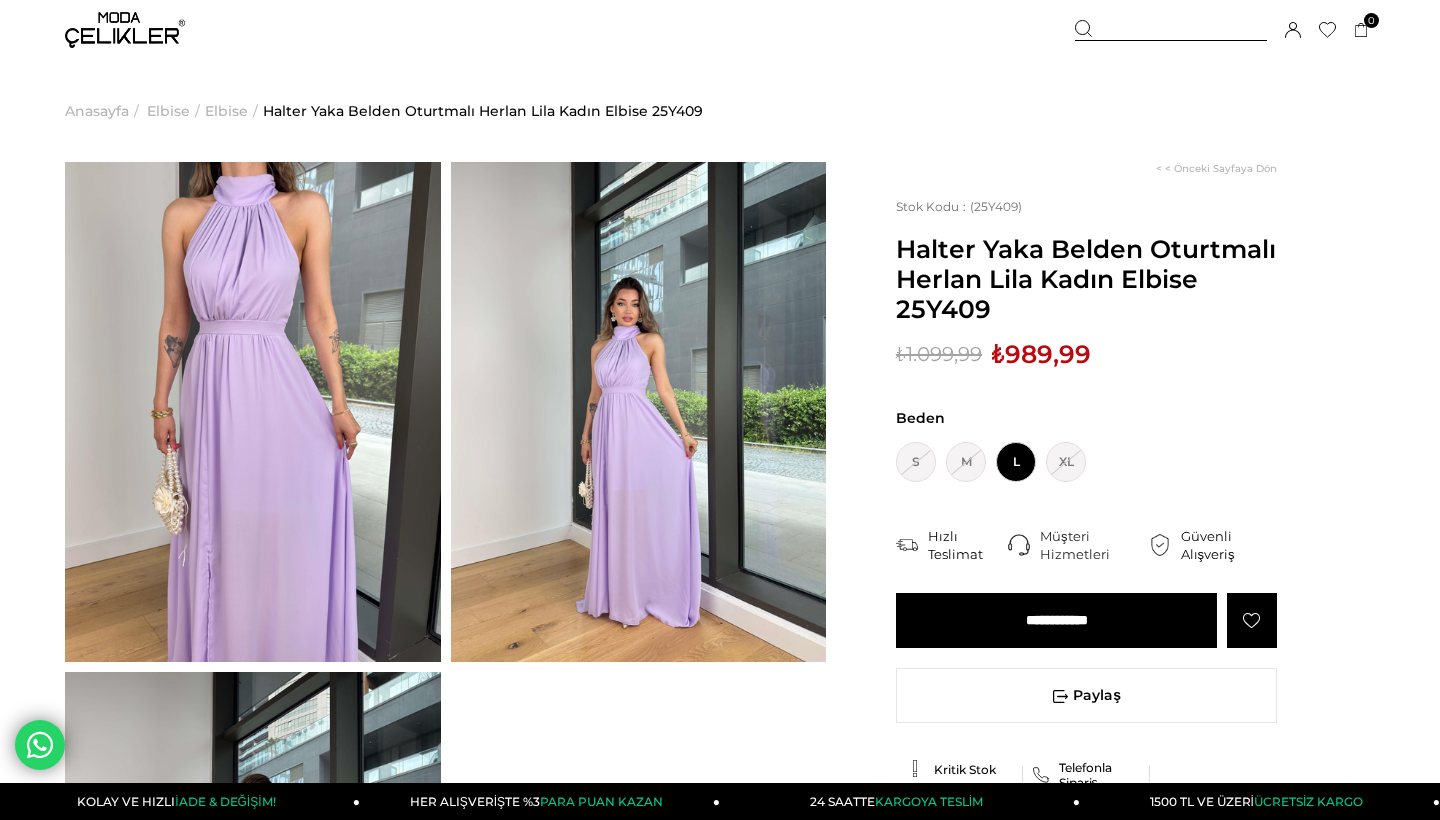 scroll, scrollTop: 0, scrollLeft: 0, axis: both 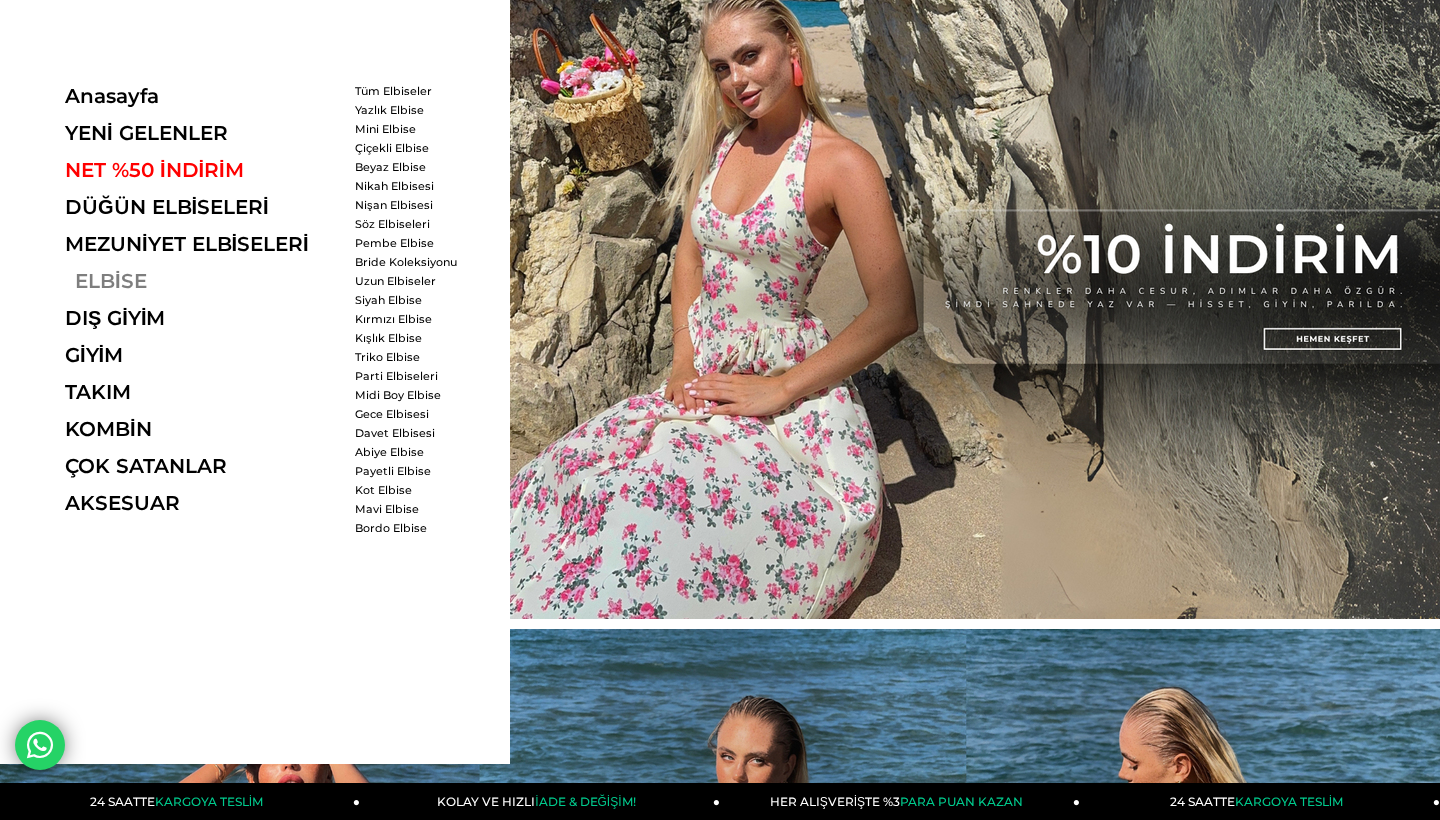 click on "ELBİSE" at bounding box center (202, 281) 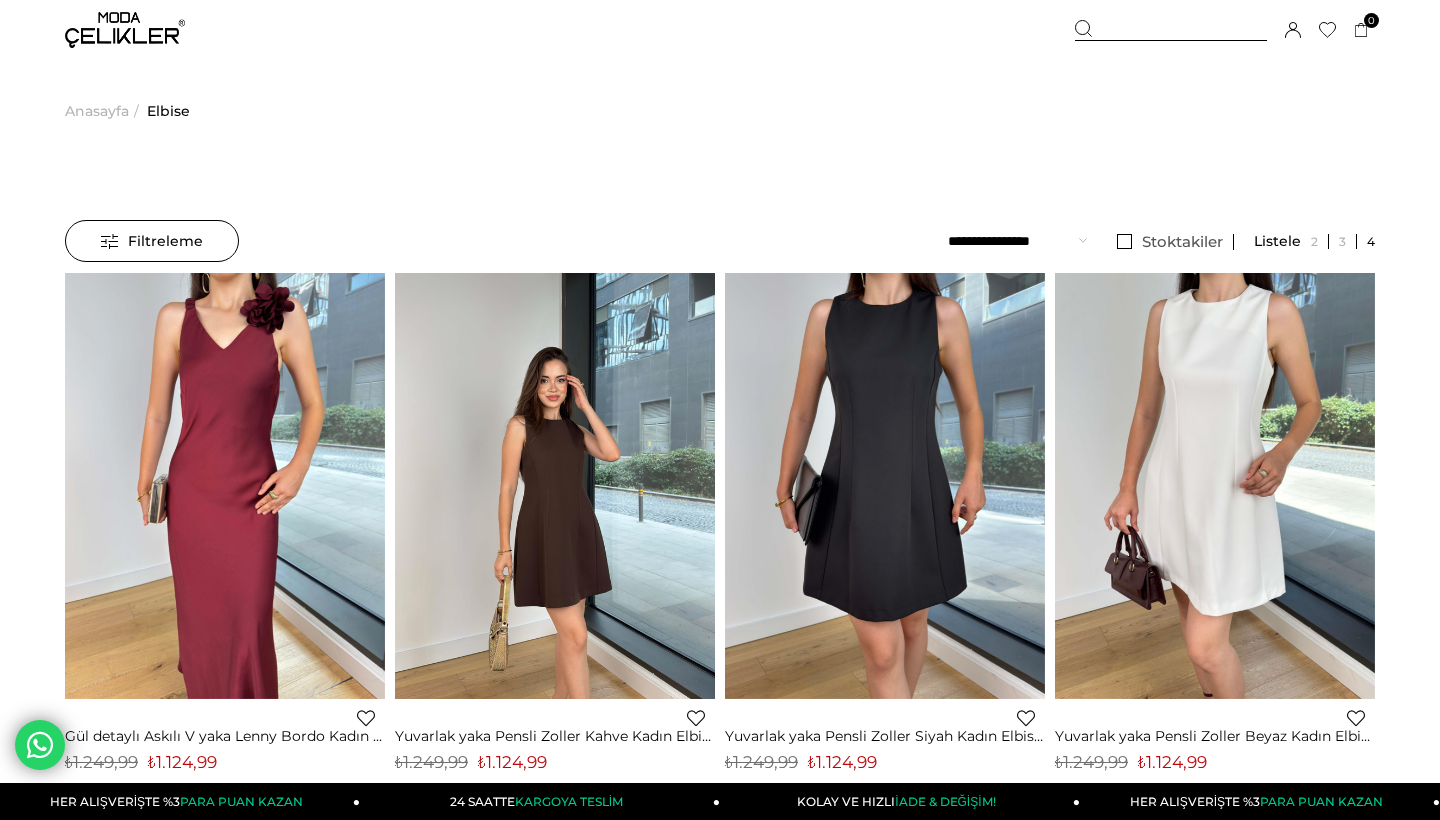 scroll, scrollTop: 241, scrollLeft: 0, axis: vertical 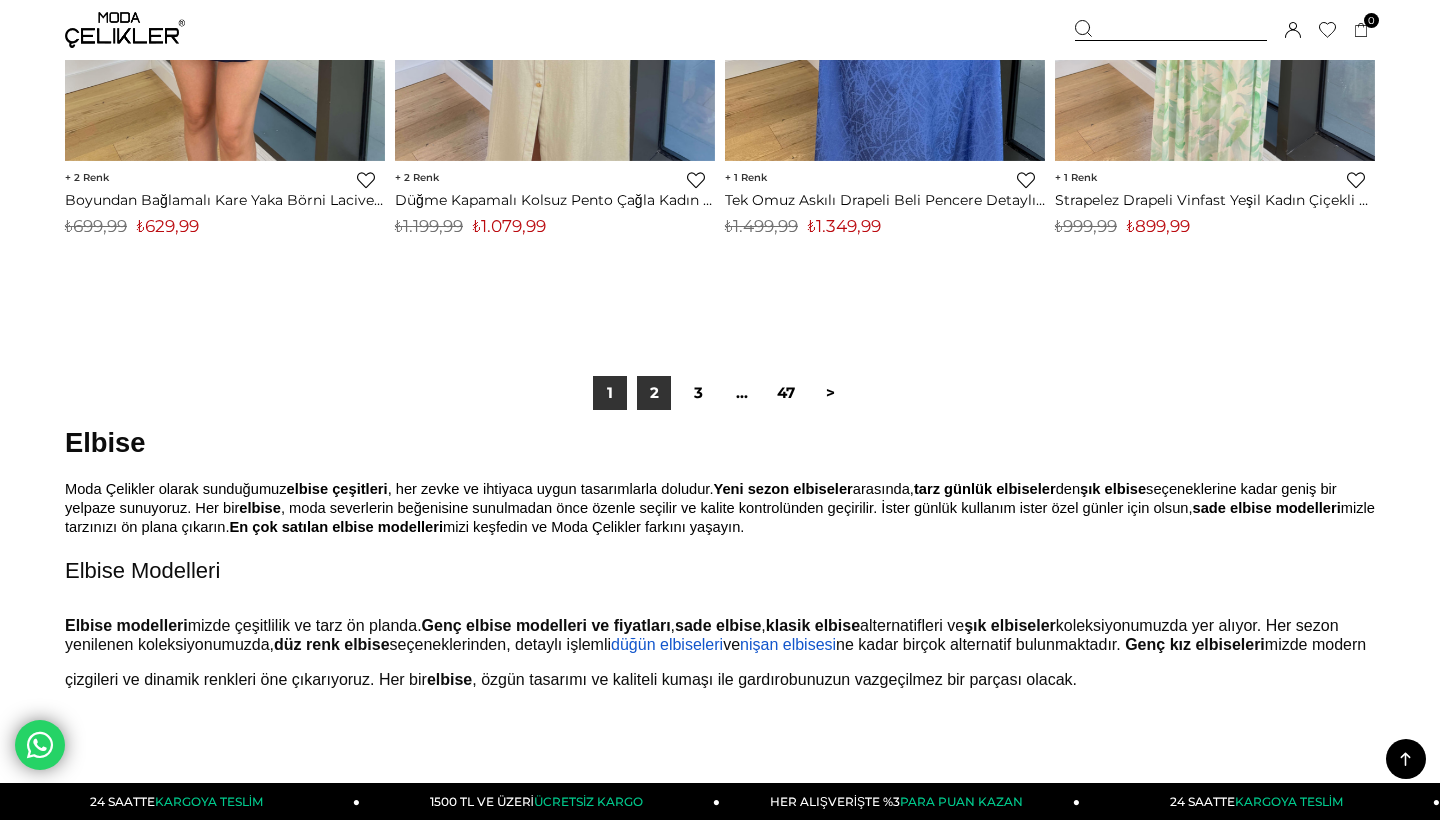 click on "2" at bounding box center [654, 393] 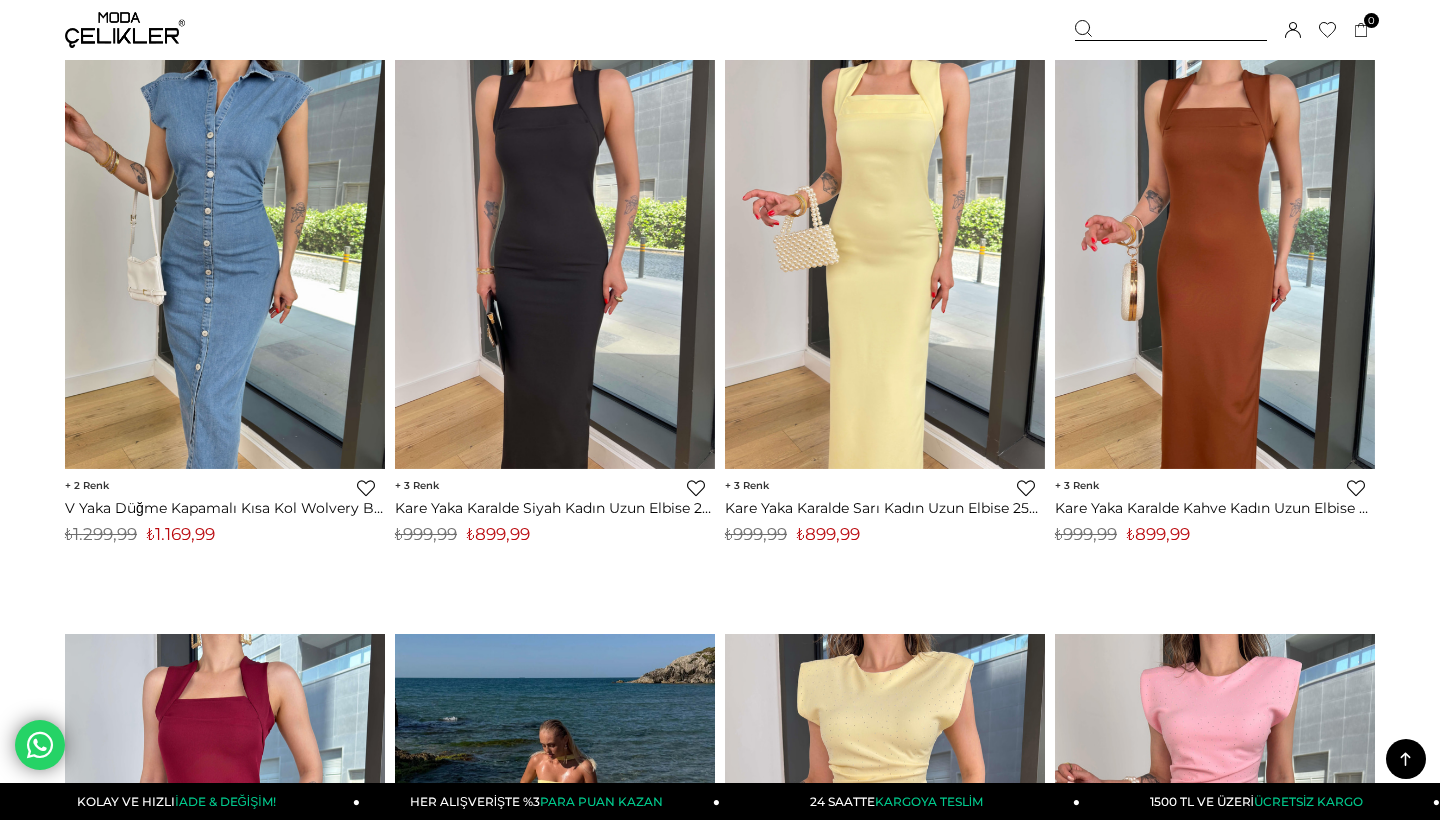 scroll, scrollTop: 4318, scrollLeft: 0, axis: vertical 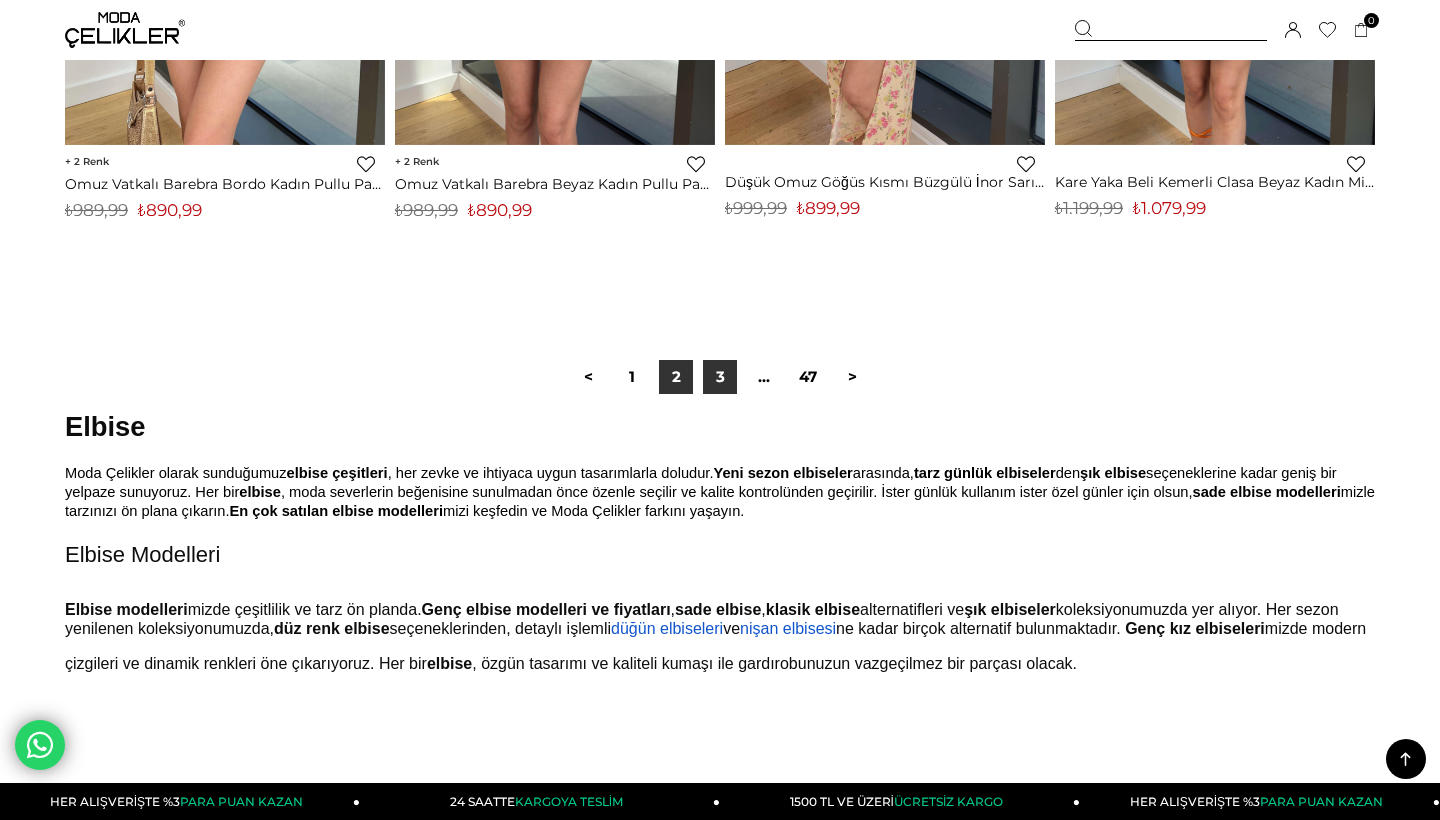 click on "3" at bounding box center [720, 377] 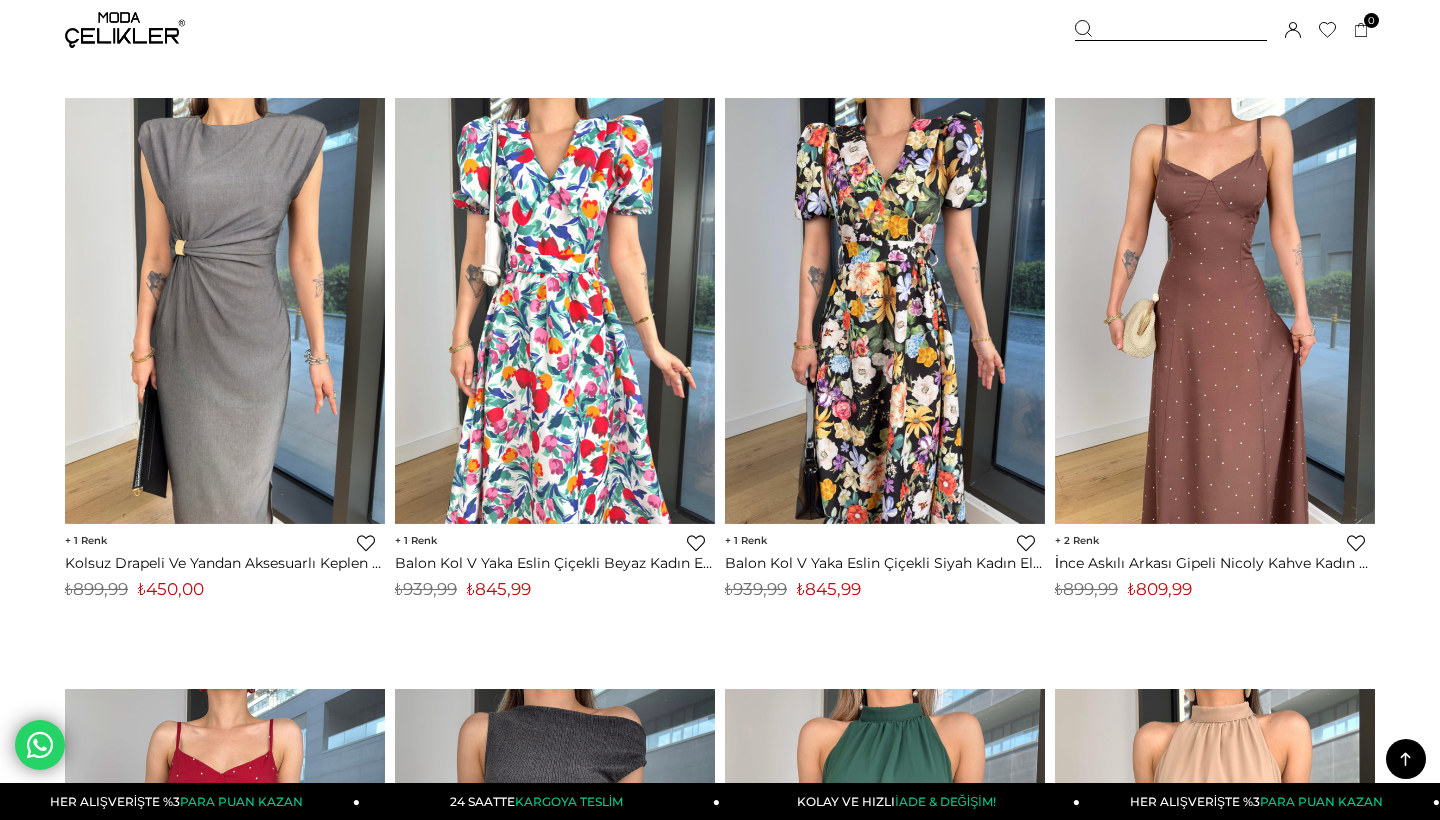 scroll, scrollTop: 8451, scrollLeft: 0, axis: vertical 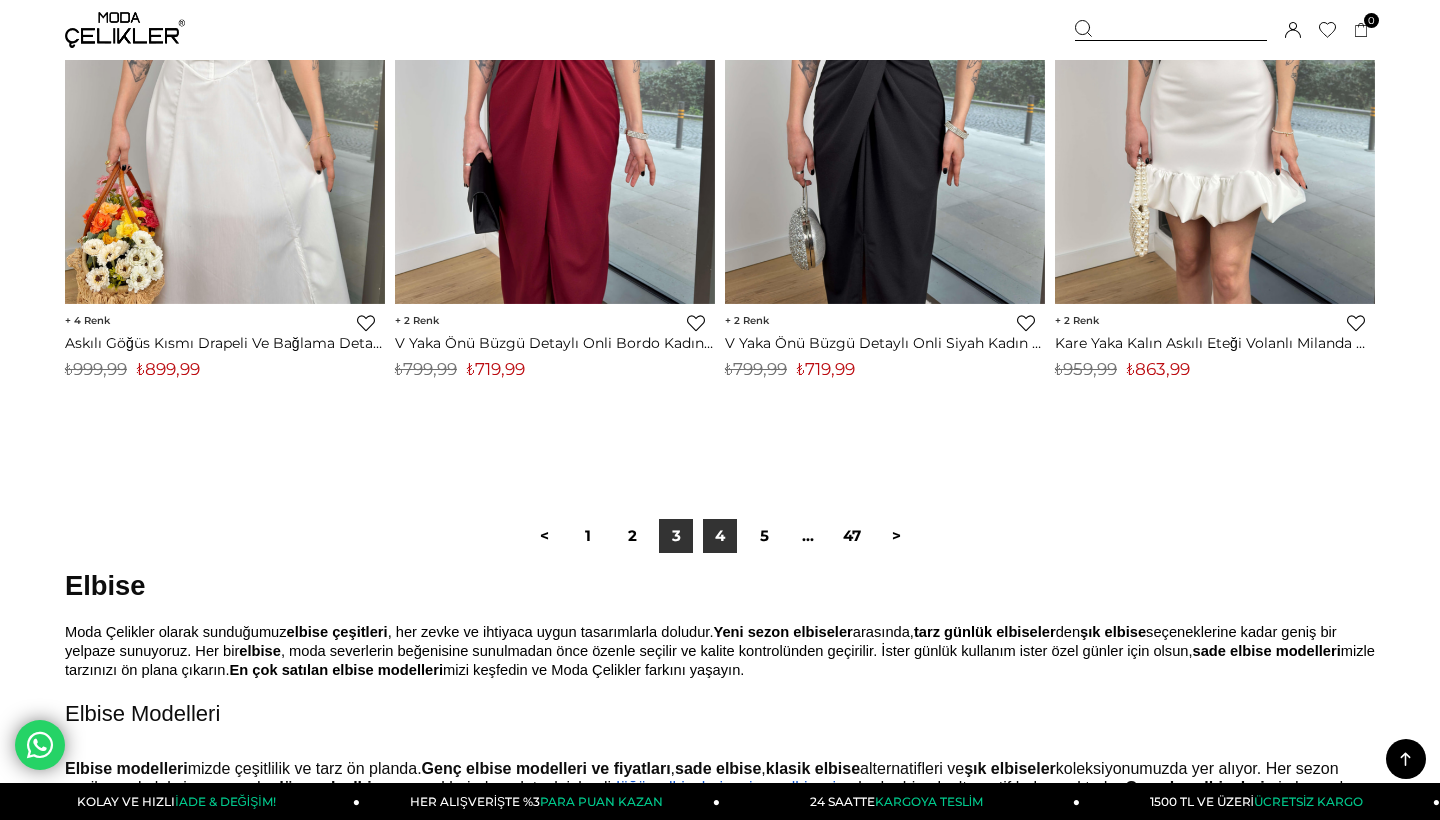 click on "4" at bounding box center (720, 536) 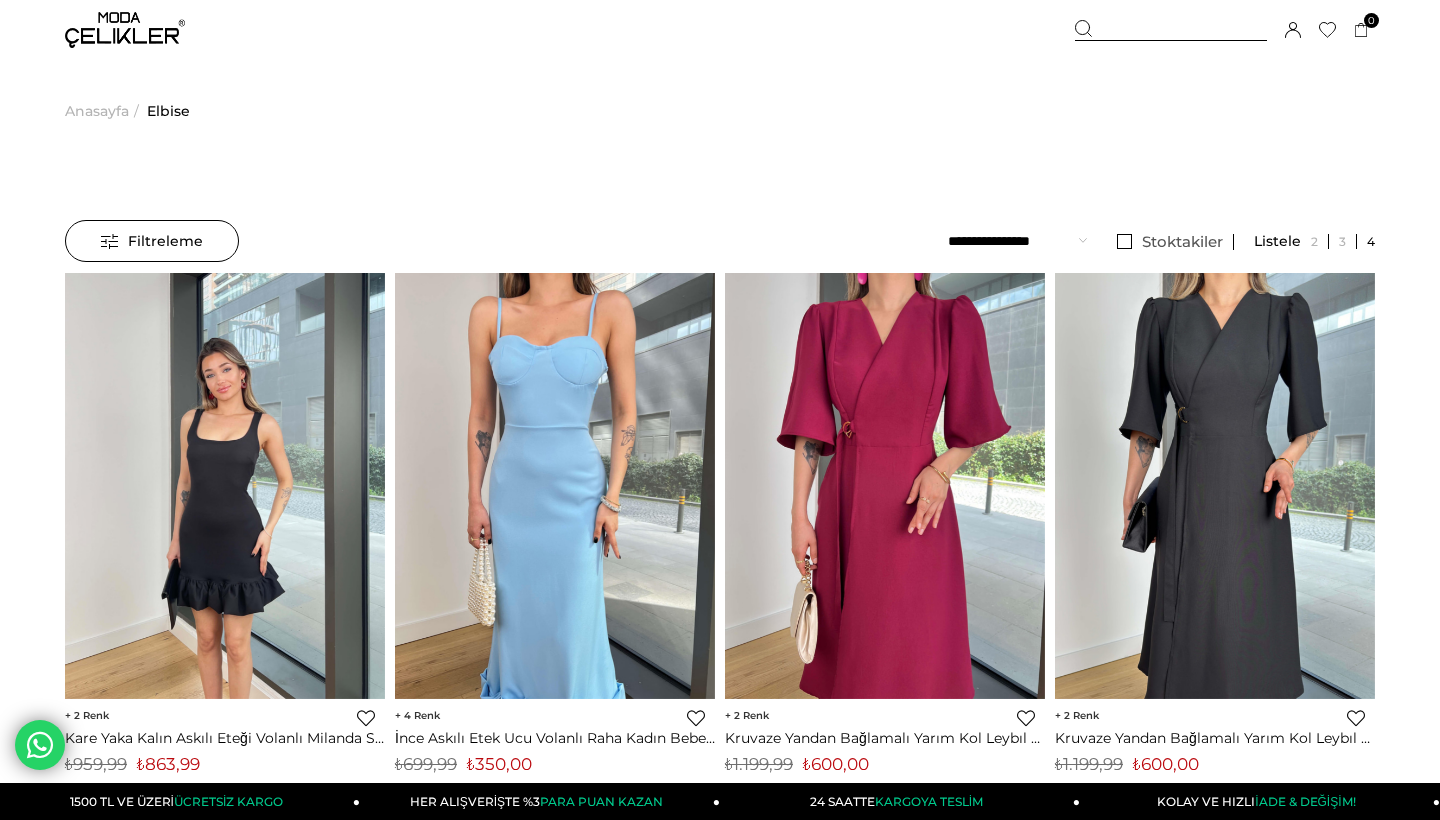 scroll, scrollTop: 0, scrollLeft: 0, axis: both 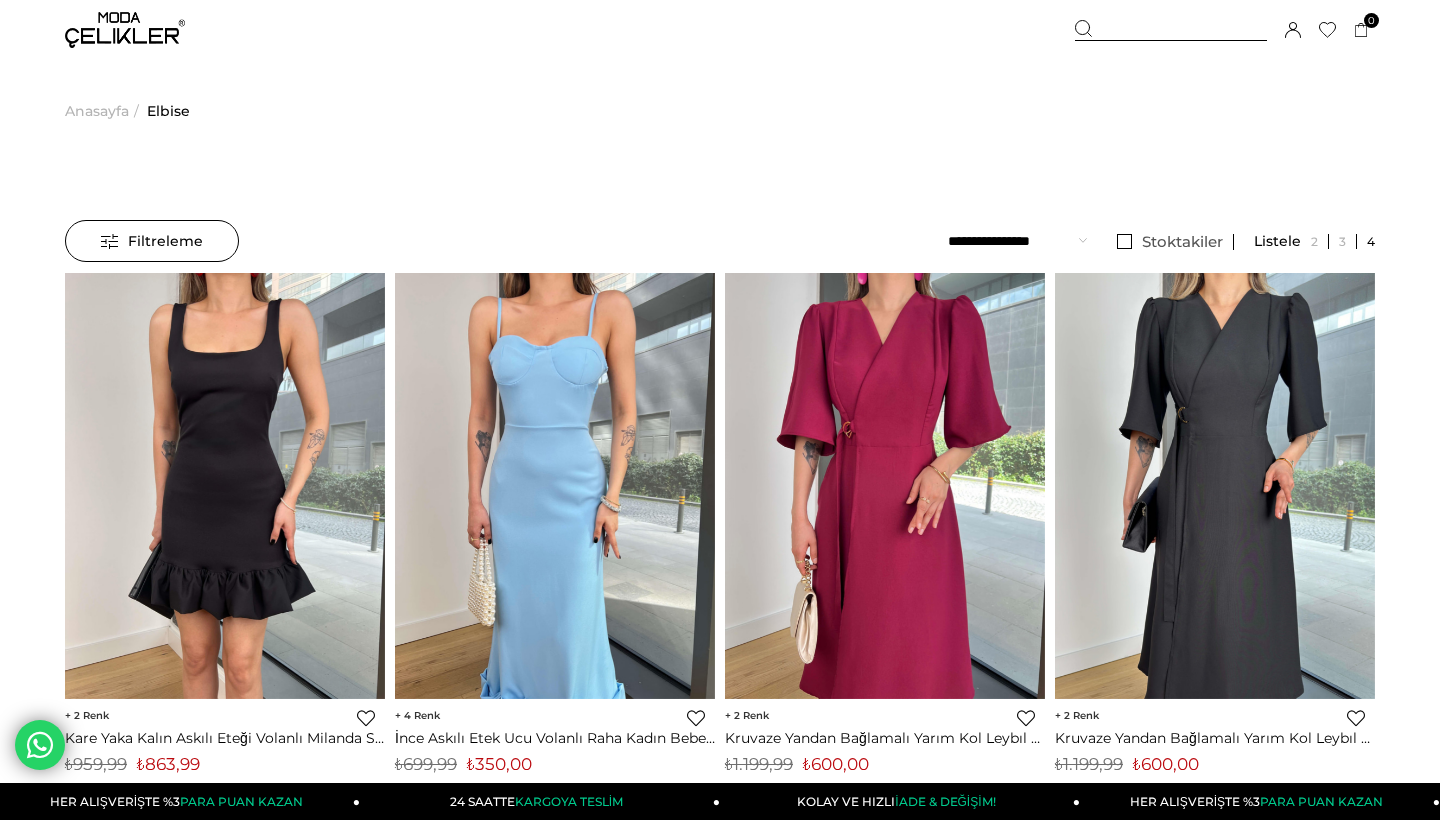 click on "Anasayfa" at bounding box center (97, 111) 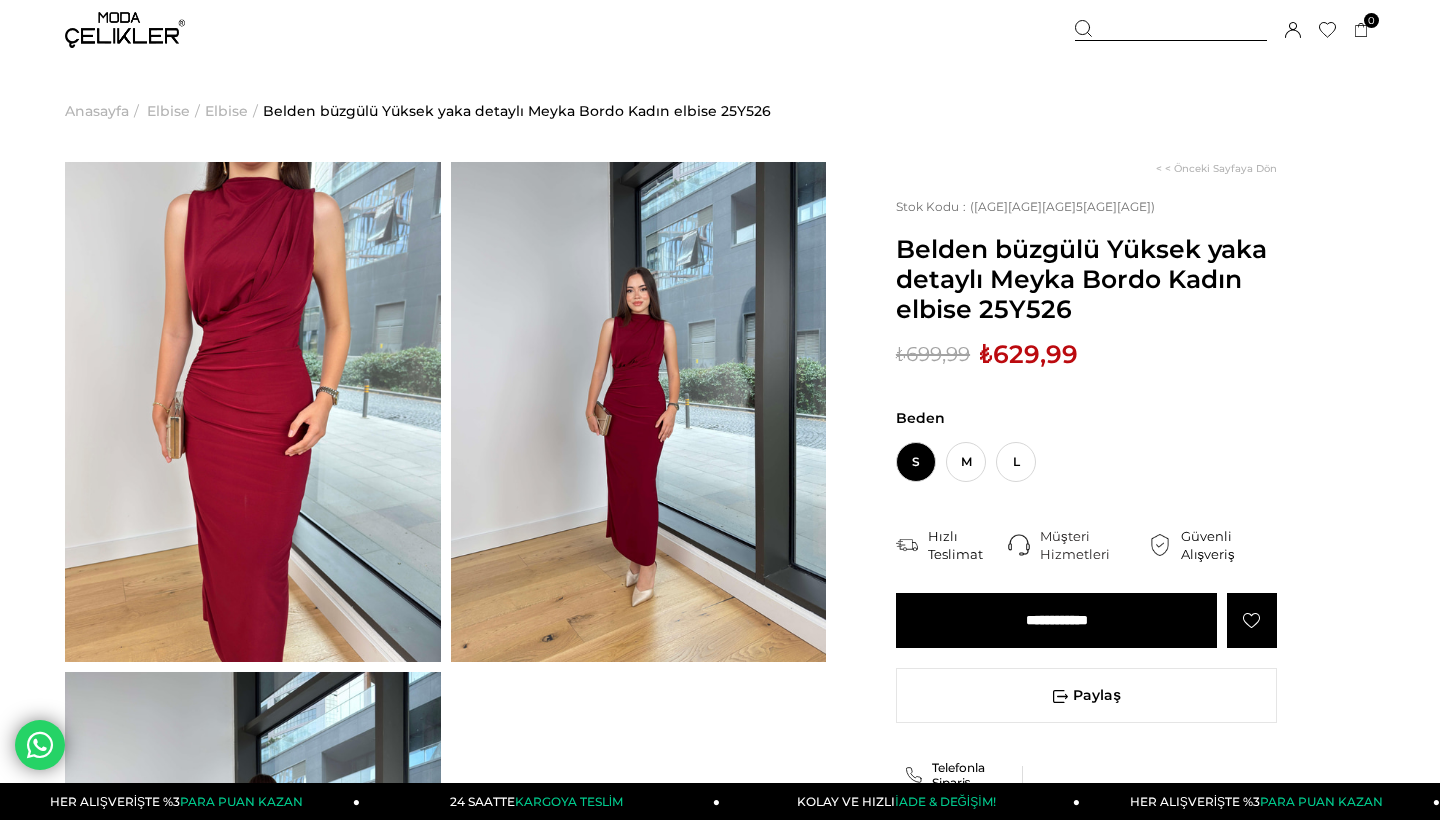 scroll, scrollTop: 0, scrollLeft: 0, axis: both 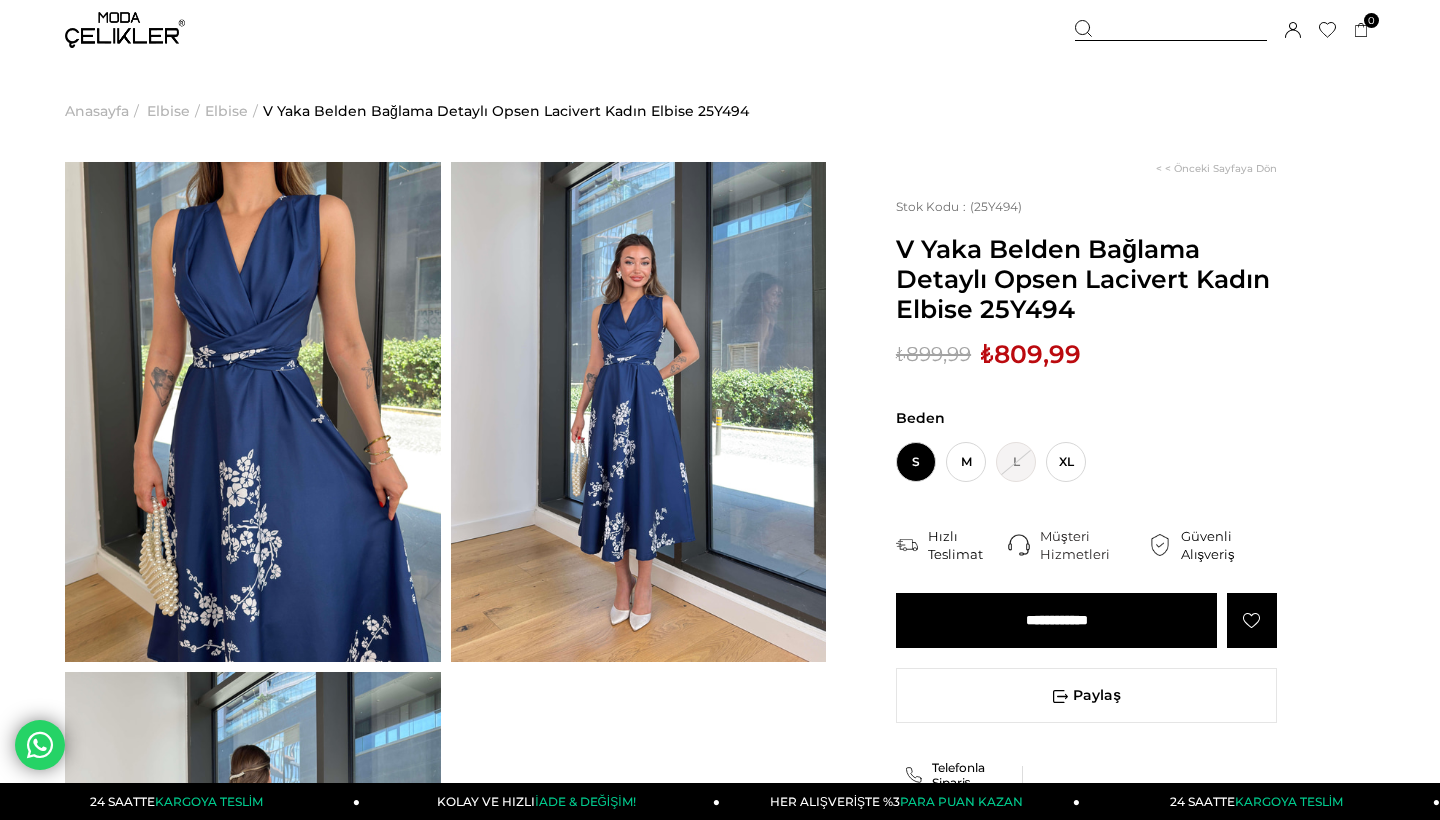 click on "₺809,99" at bounding box center [1031, 354] 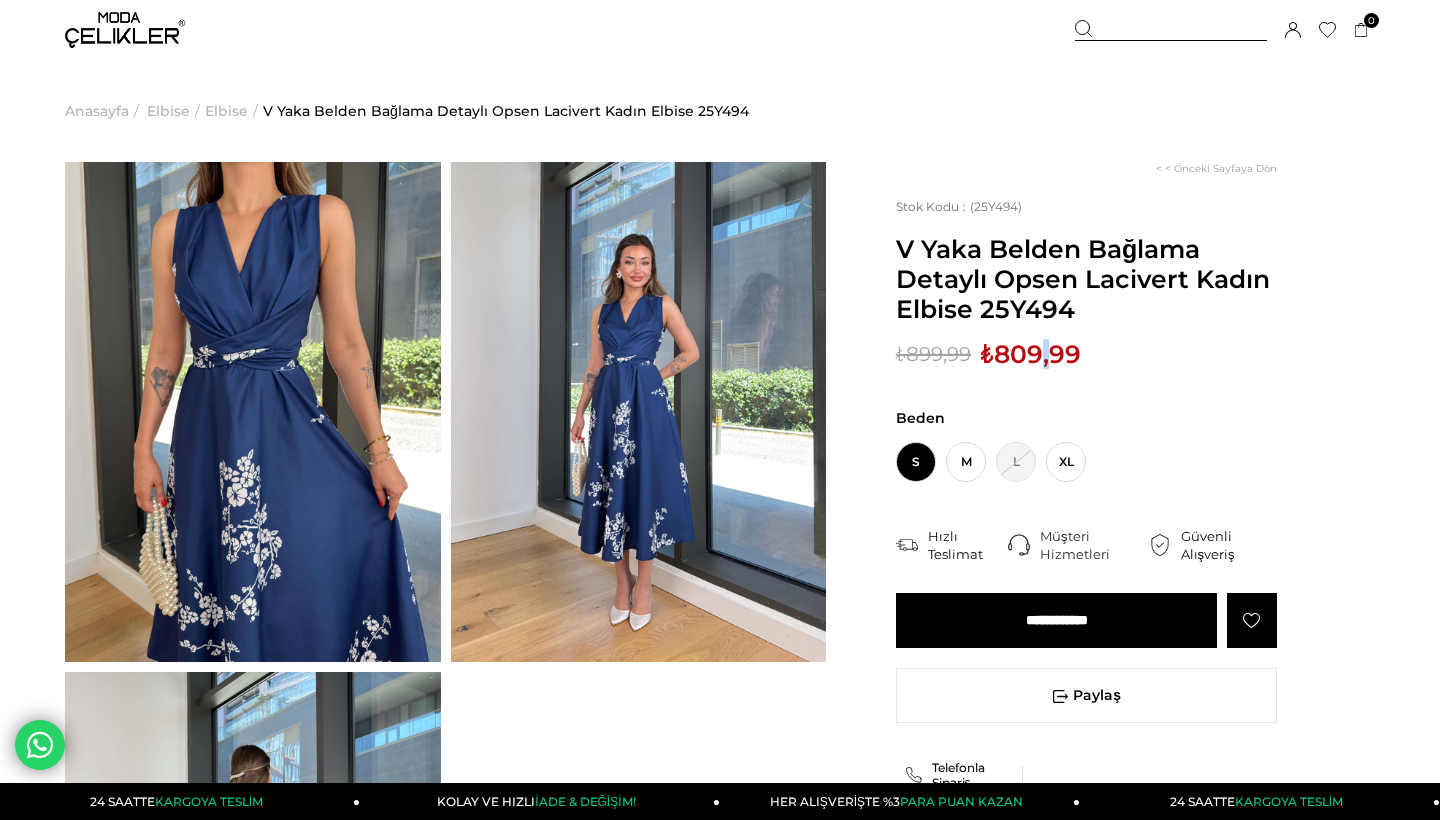 click on "₺809,99" at bounding box center (1031, 354) 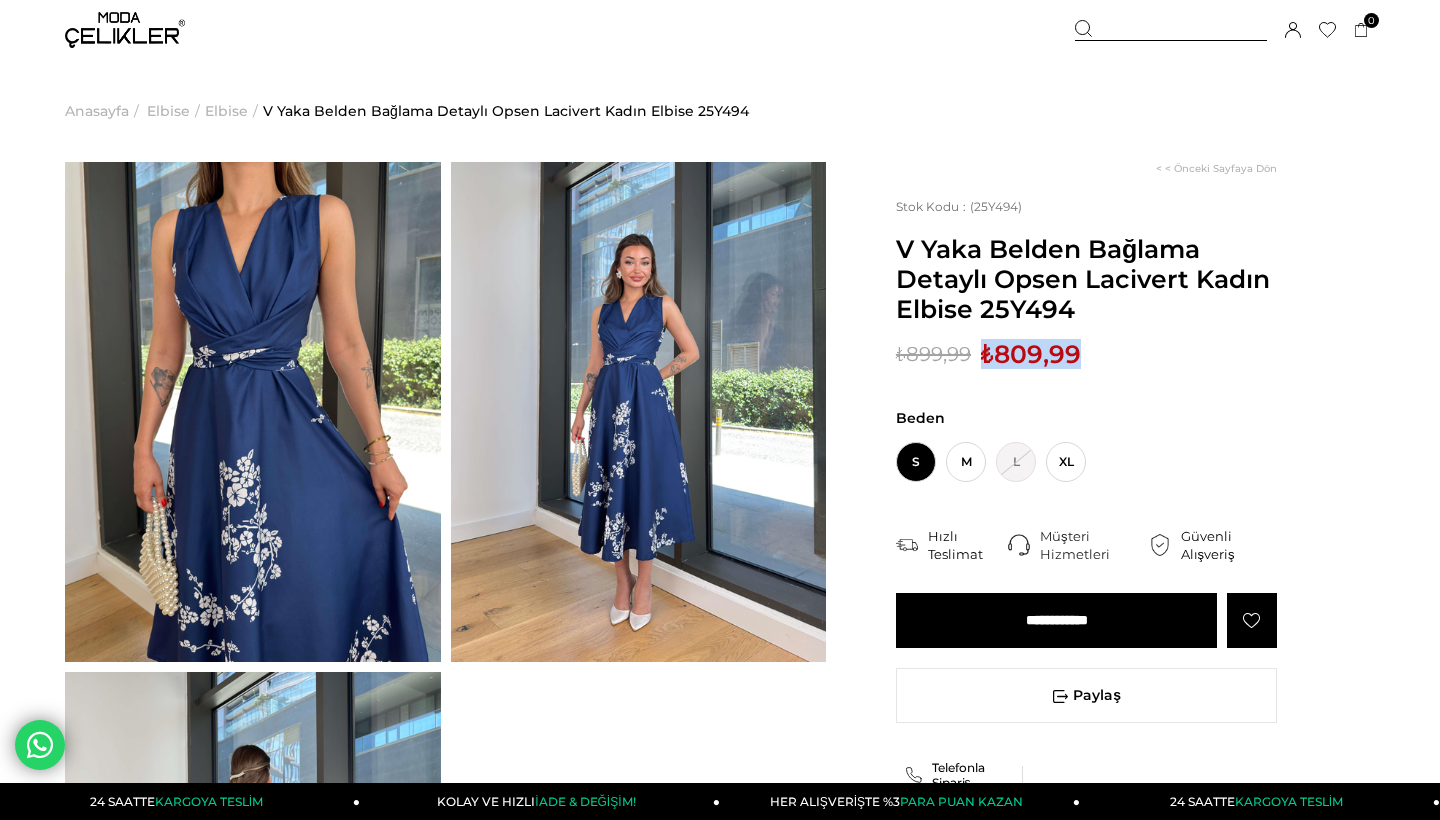 click on "₺809,99" at bounding box center (1031, 354) 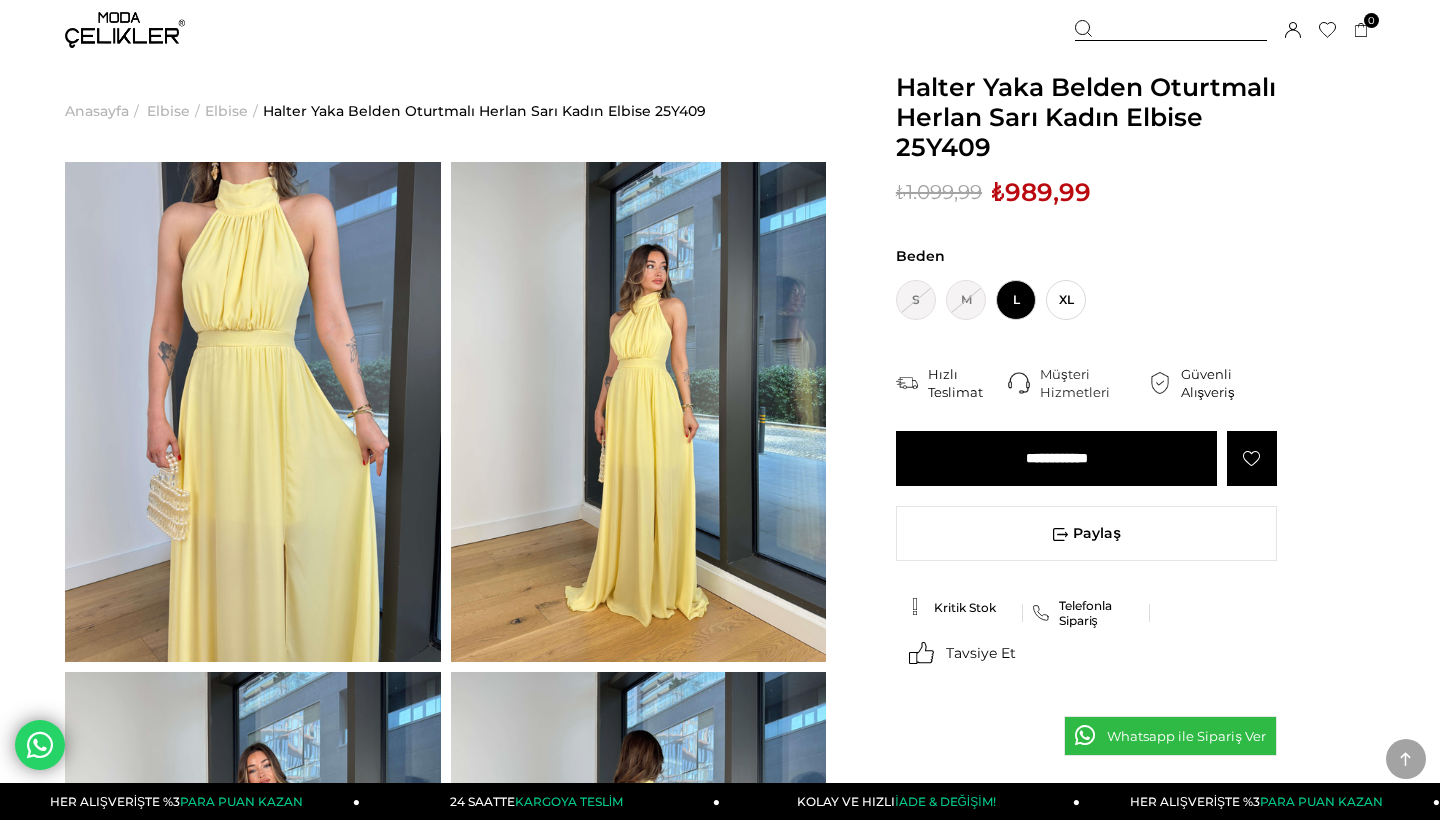 scroll, scrollTop: 343, scrollLeft: 0, axis: vertical 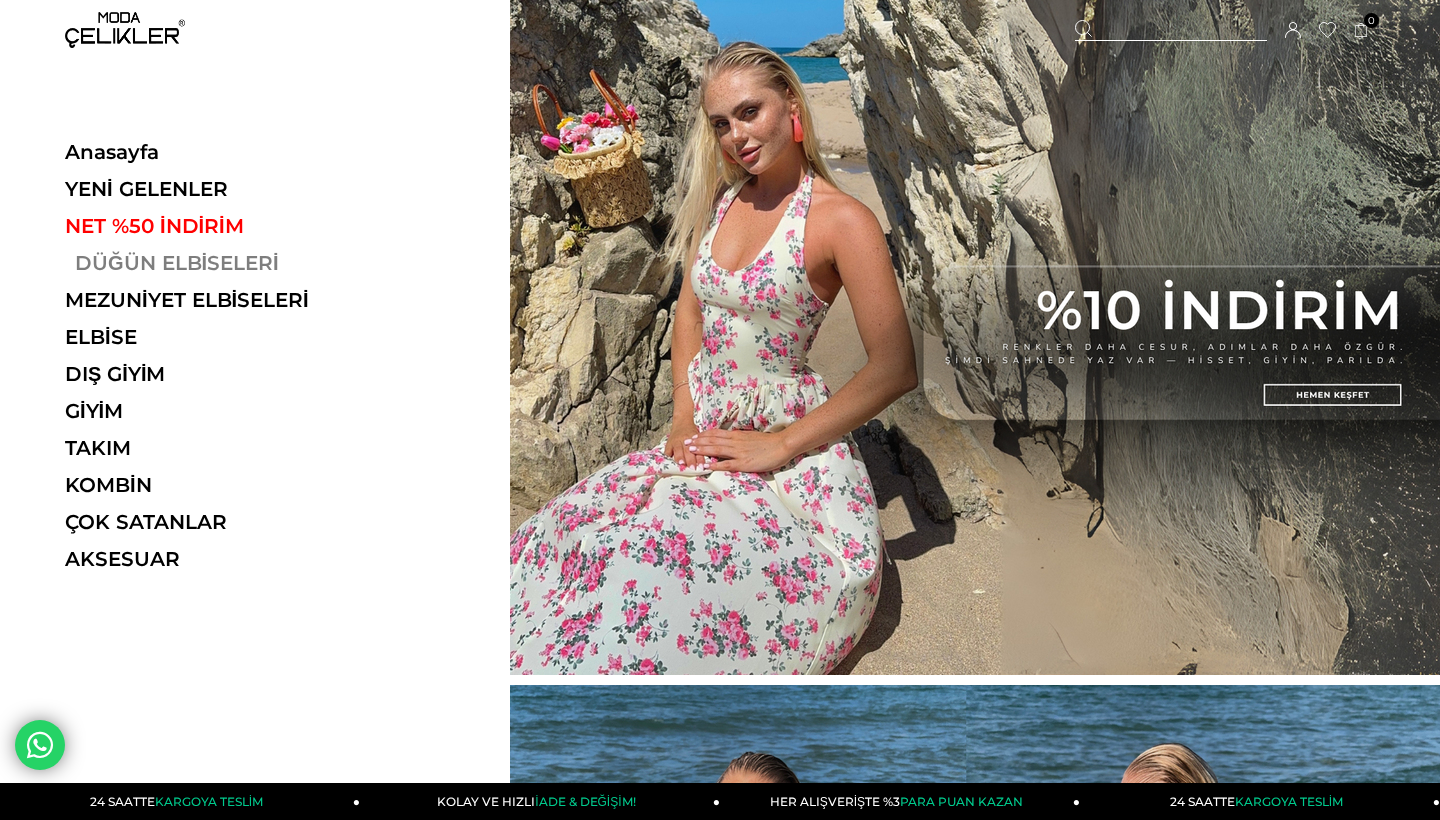 click on "DÜĞÜN ELBİSELERİ" at bounding box center (202, 263) 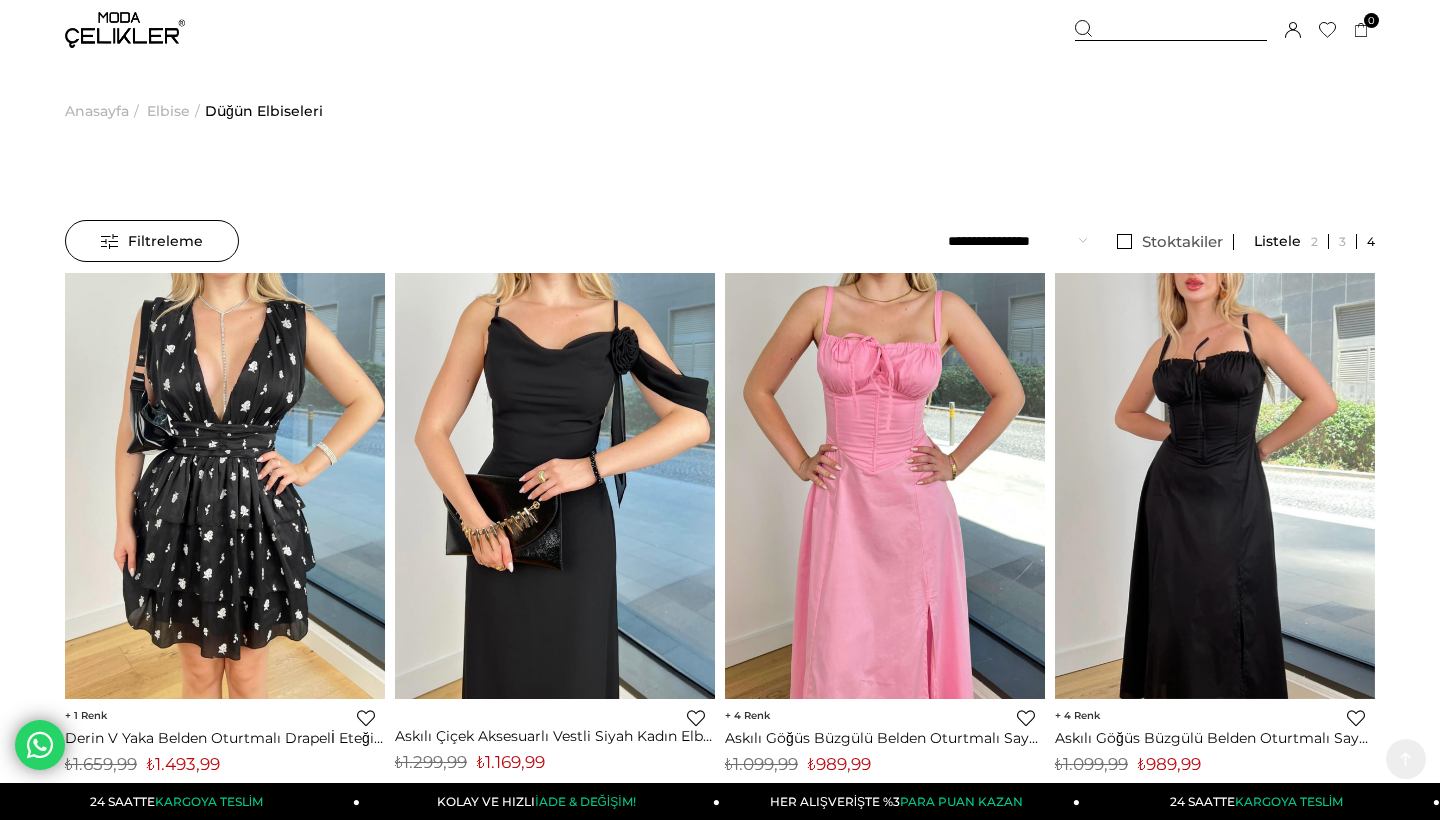 scroll, scrollTop: 622, scrollLeft: 0, axis: vertical 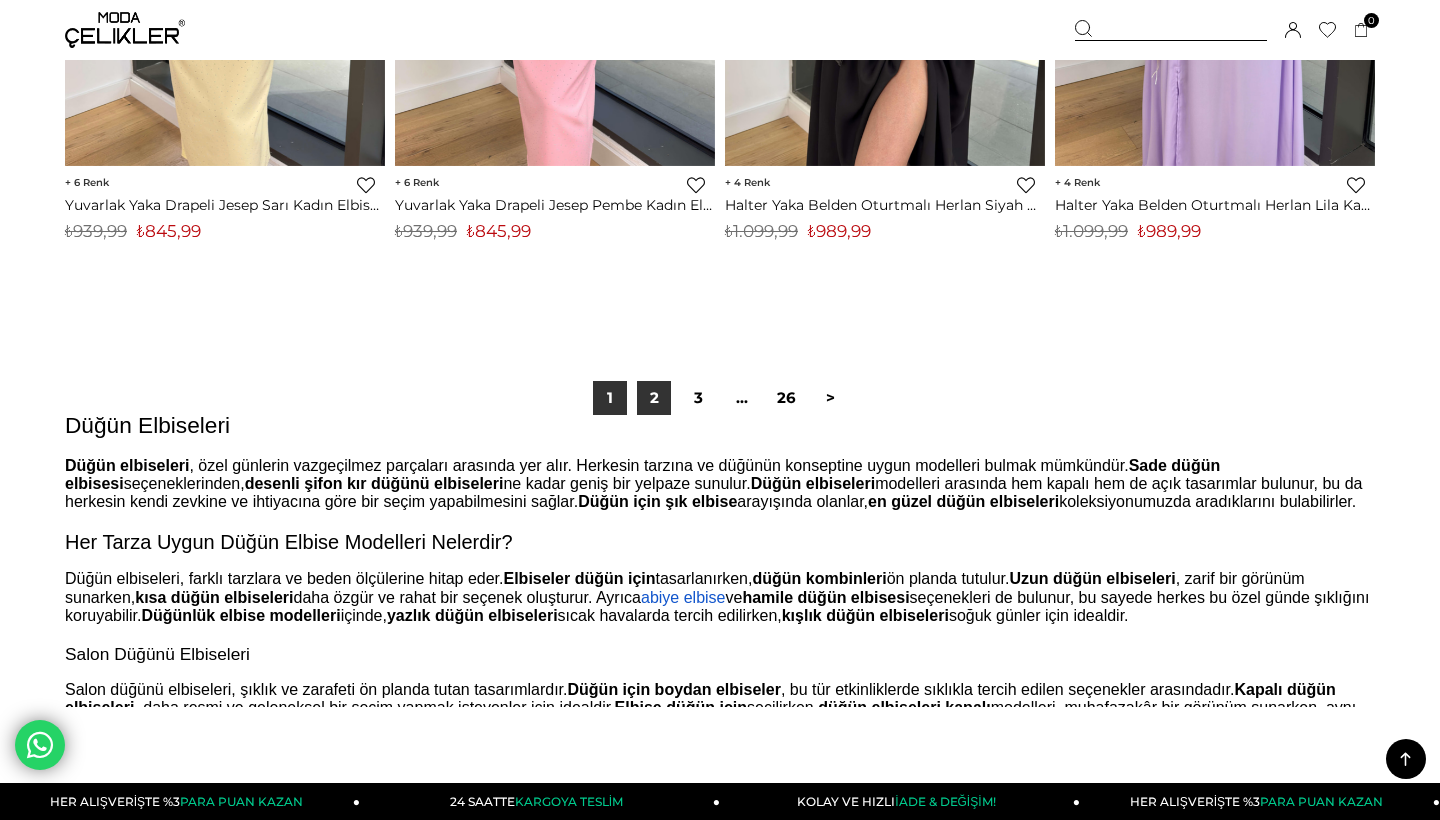 click on "2" at bounding box center [654, 398] 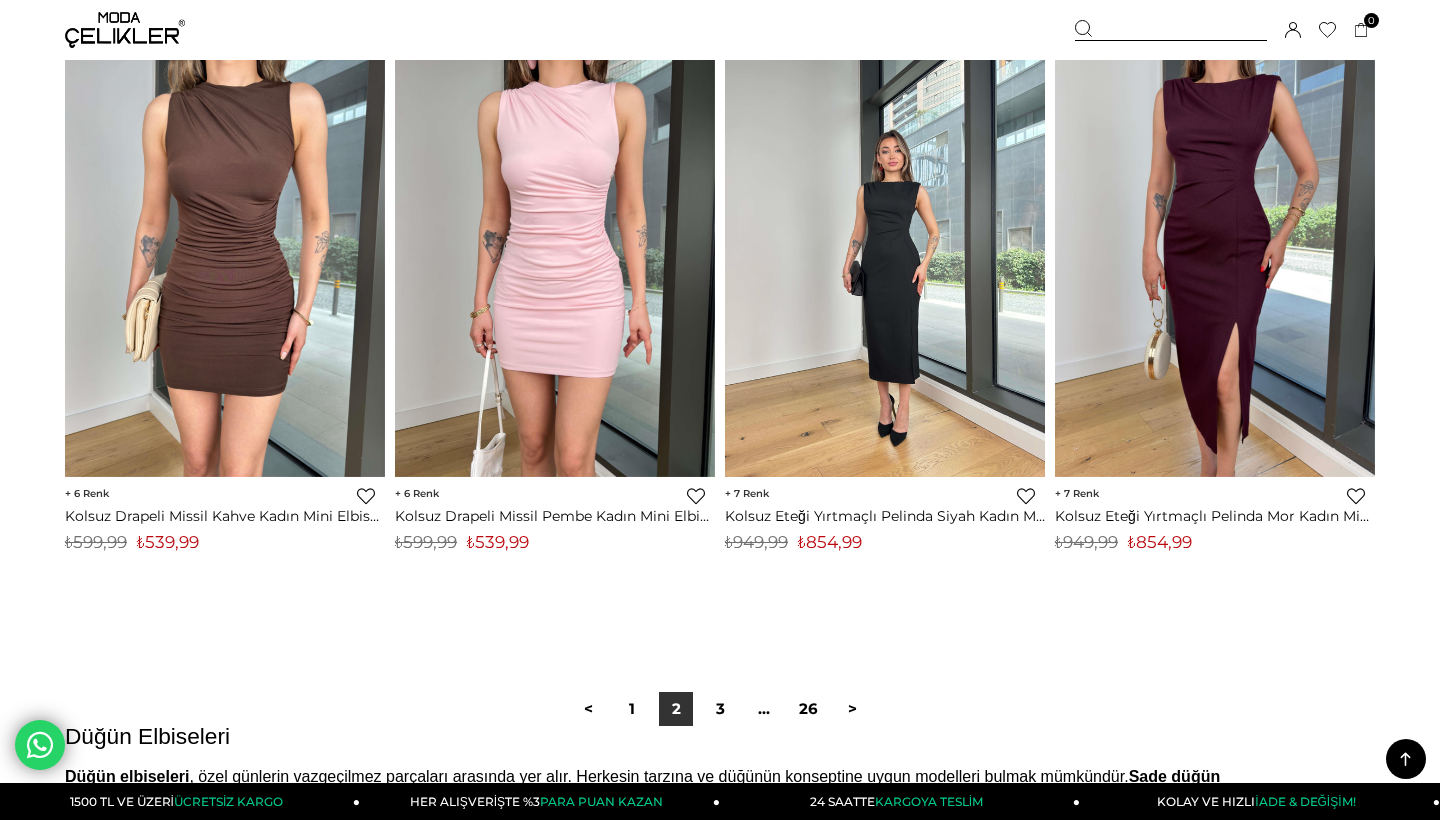 scroll, scrollTop: 11647, scrollLeft: 0, axis: vertical 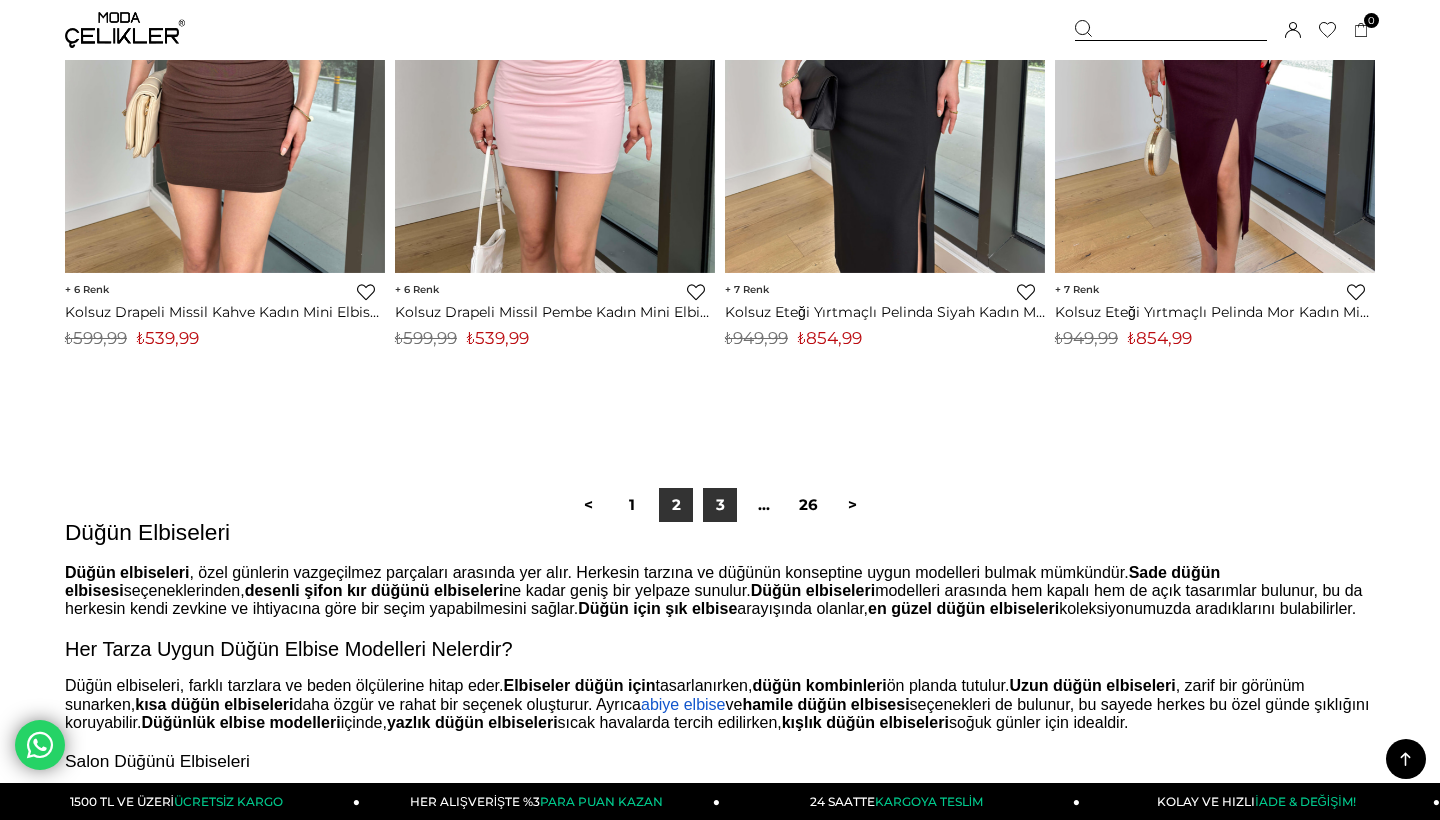 click on "3" at bounding box center [720, 505] 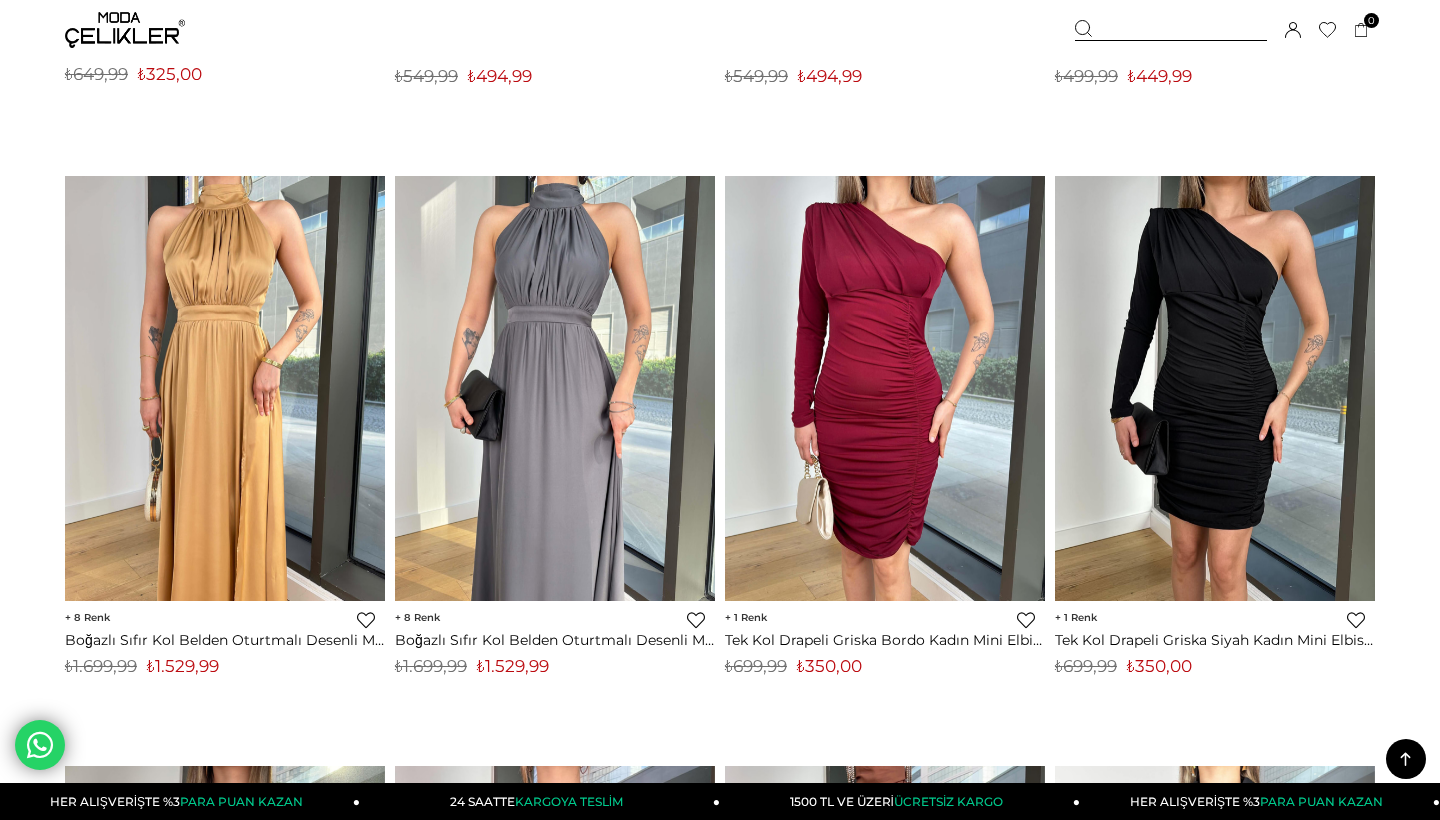 scroll, scrollTop: 6601, scrollLeft: 0, axis: vertical 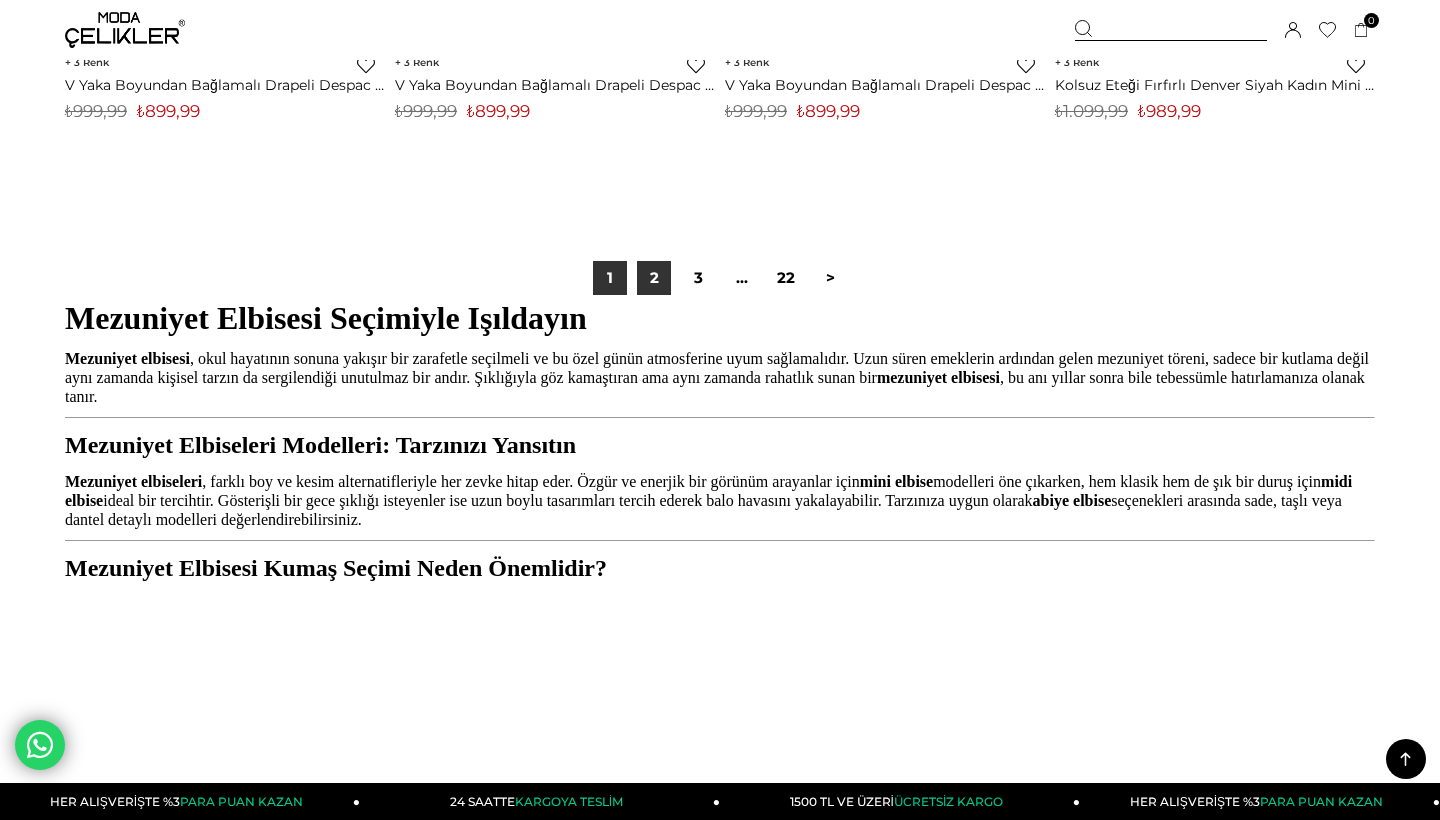 click on "2" at bounding box center (654, 278) 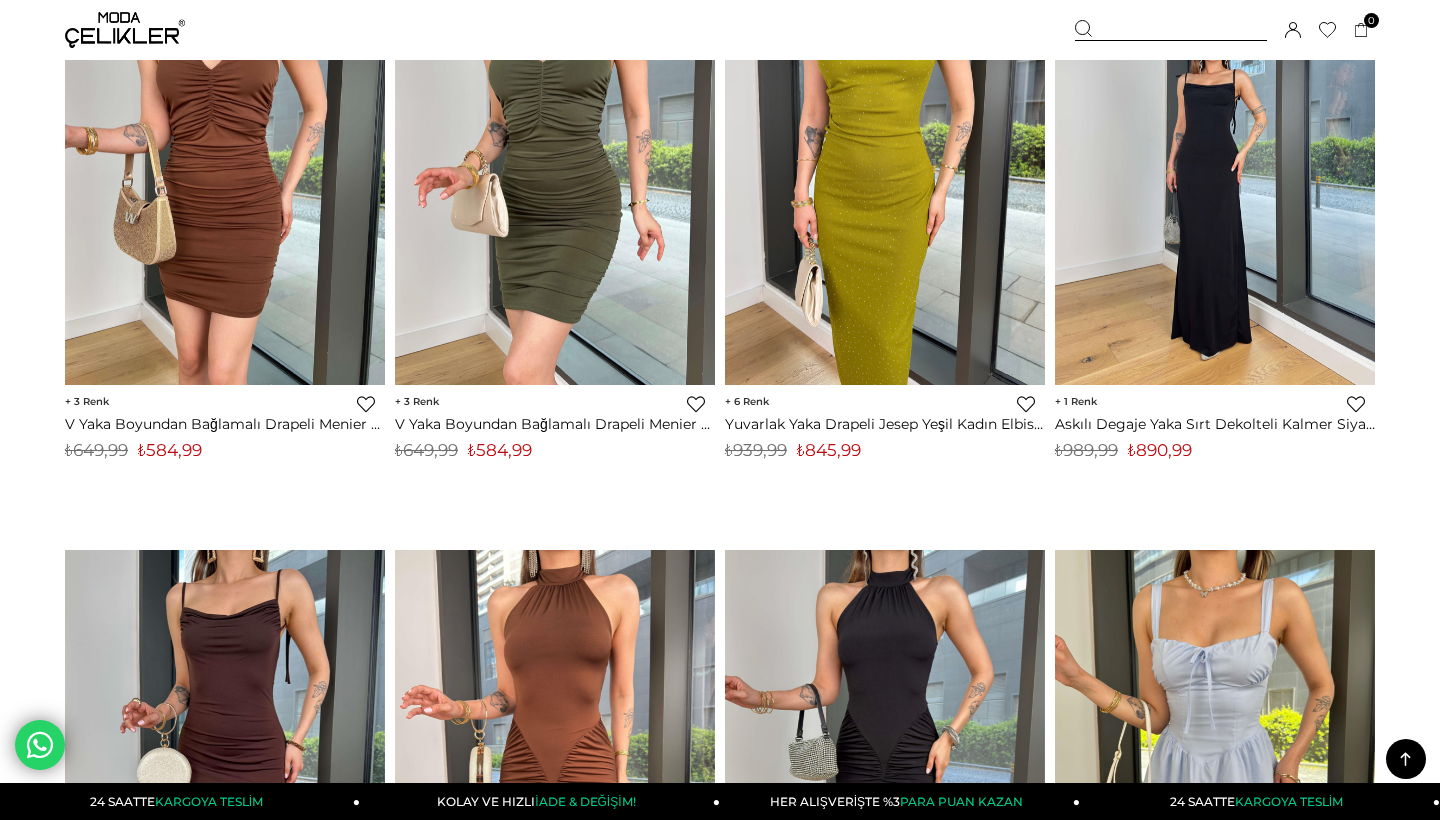 scroll, scrollTop: 9782, scrollLeft: 0, axis: vertical 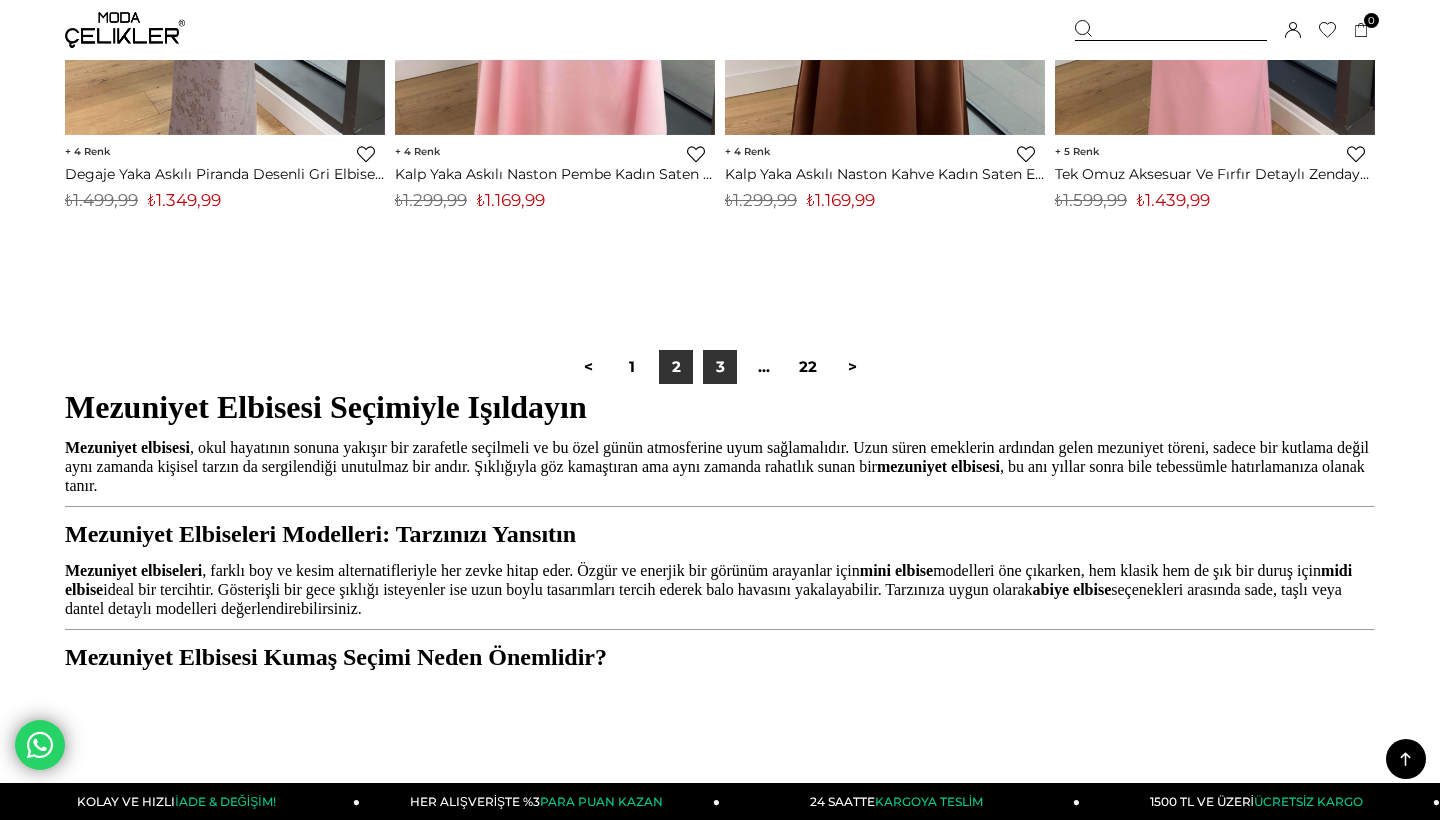 click on "3" at bounding box center [720, 367] 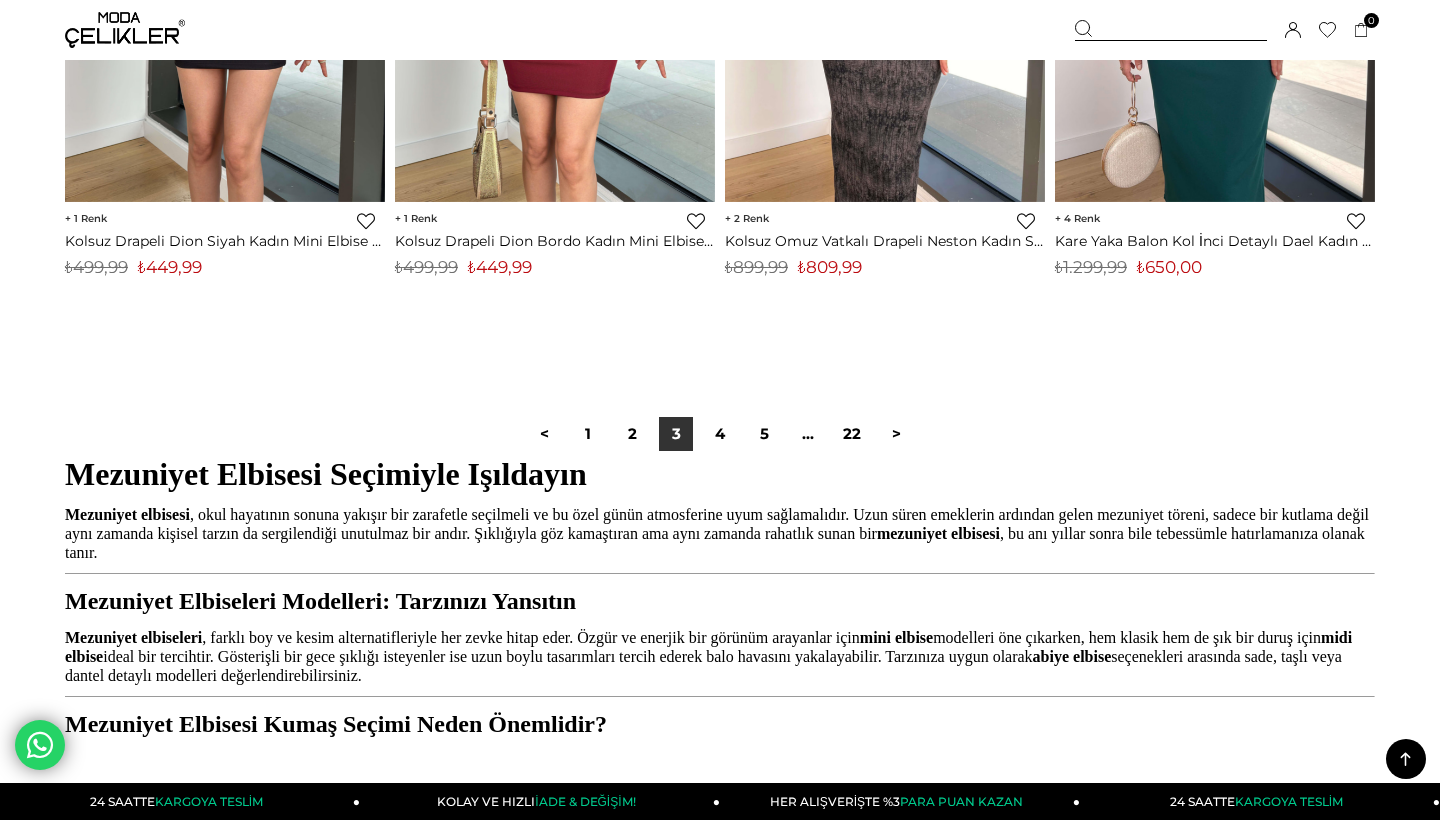 scroll, scrollTop: 11927, scrollLeft: 0, axis: vertical 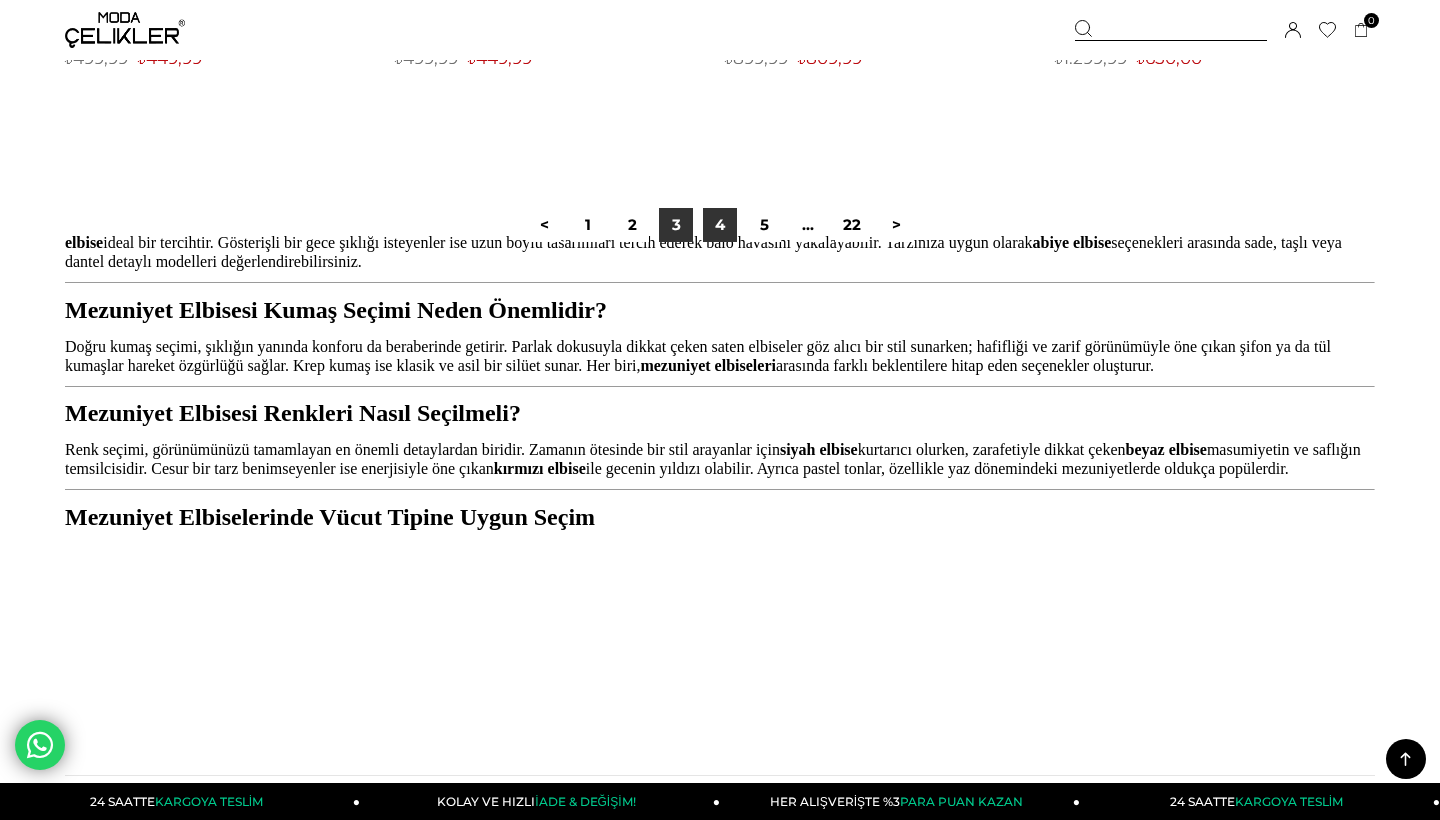 click on "4" at bounding box center (720, 225) 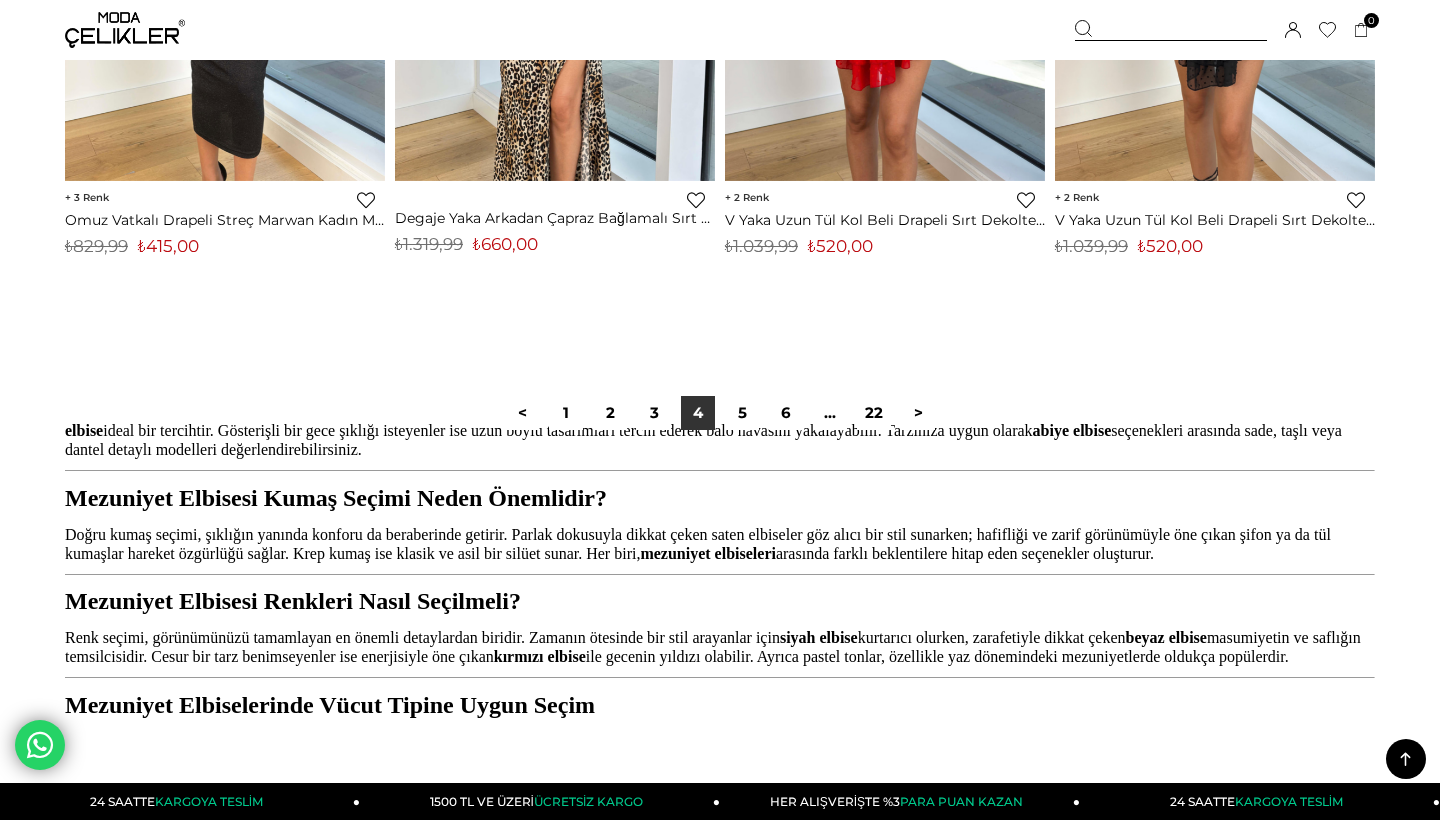 scroll, scrollTop: 11798, scrollLeft: 0, axis: vertical 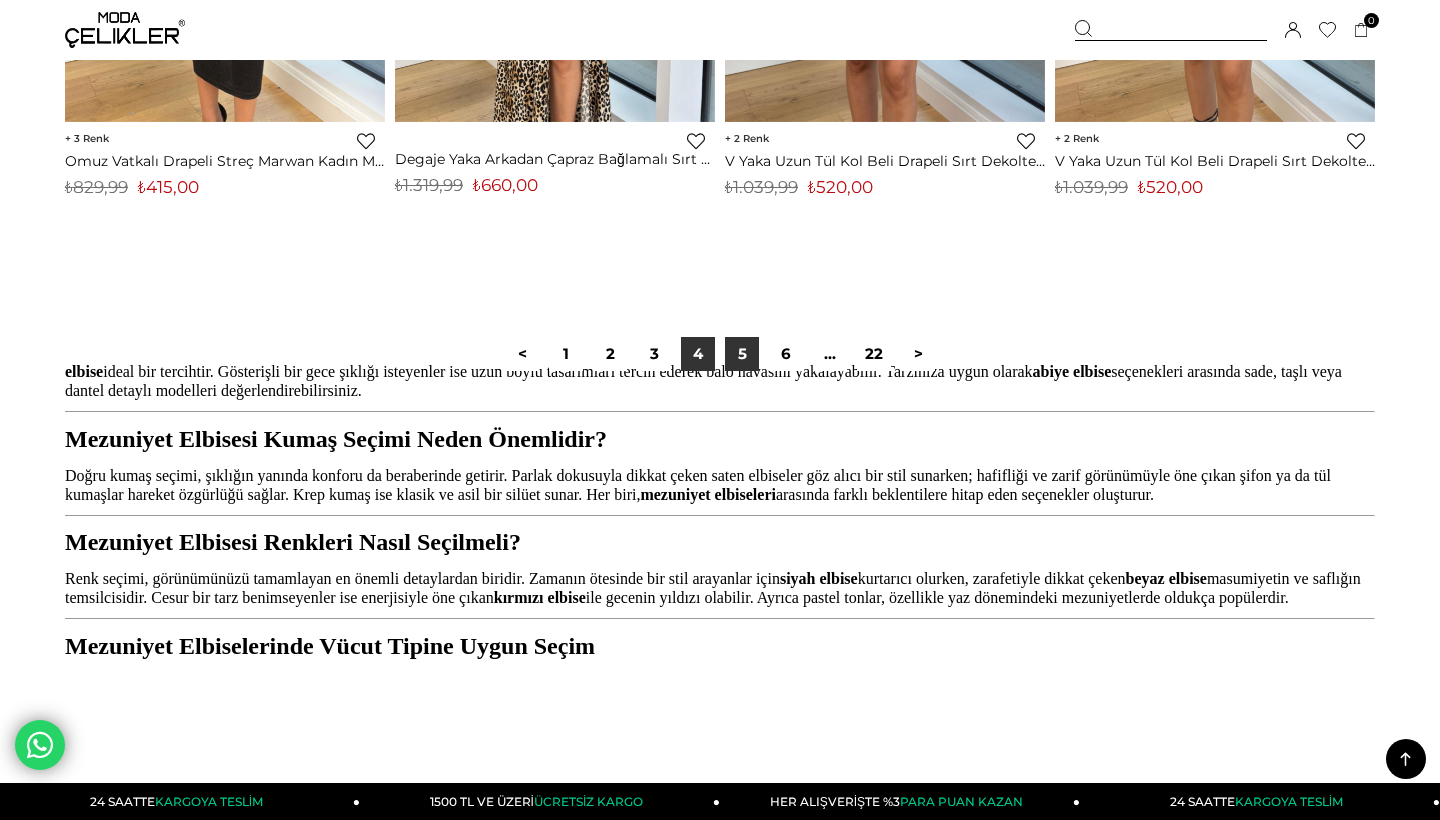 click on "5" at bounding box center [742, 354] 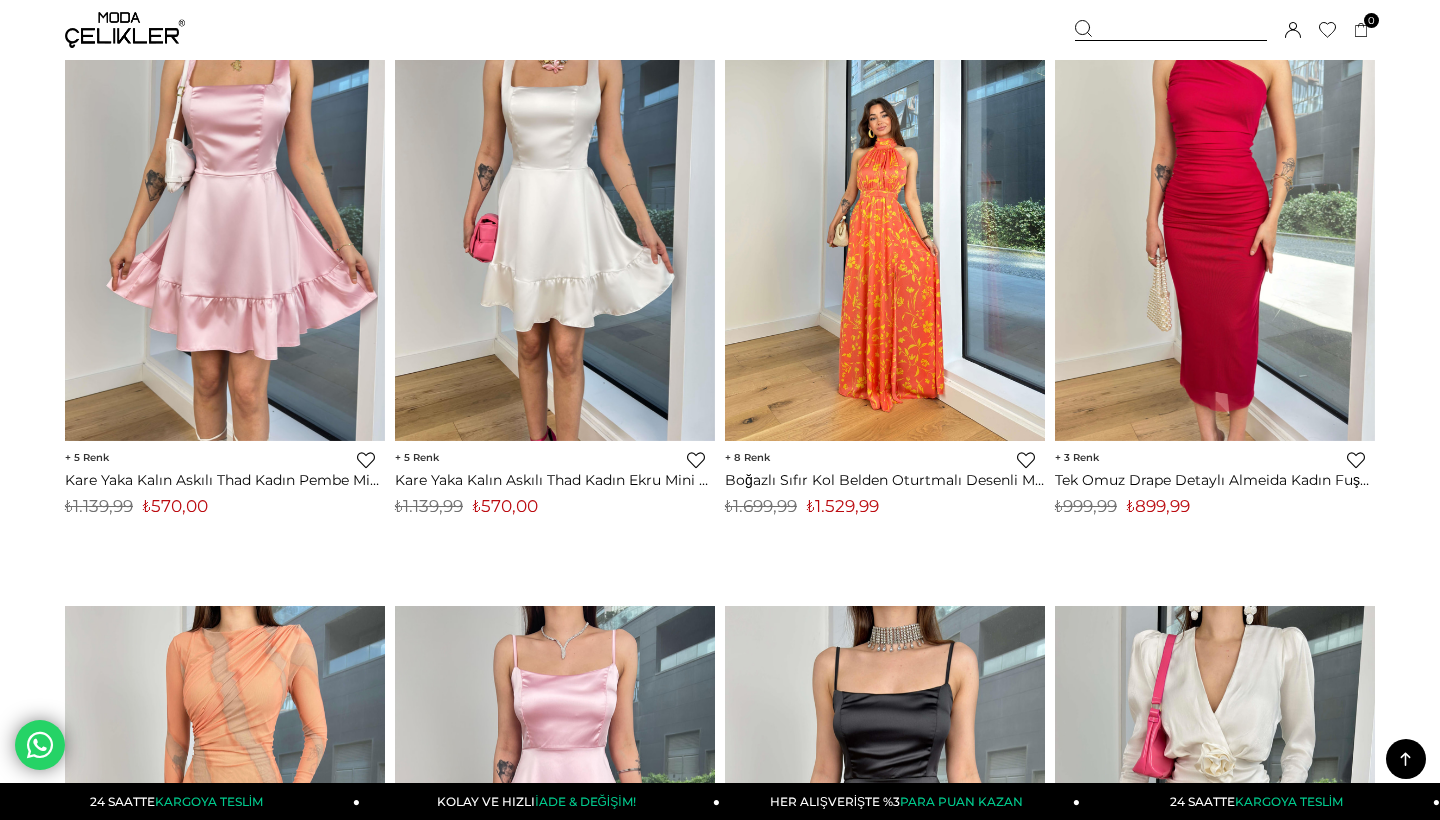 scroll, scrollTop: 7346, scrollLeft: 0, axis: vertical 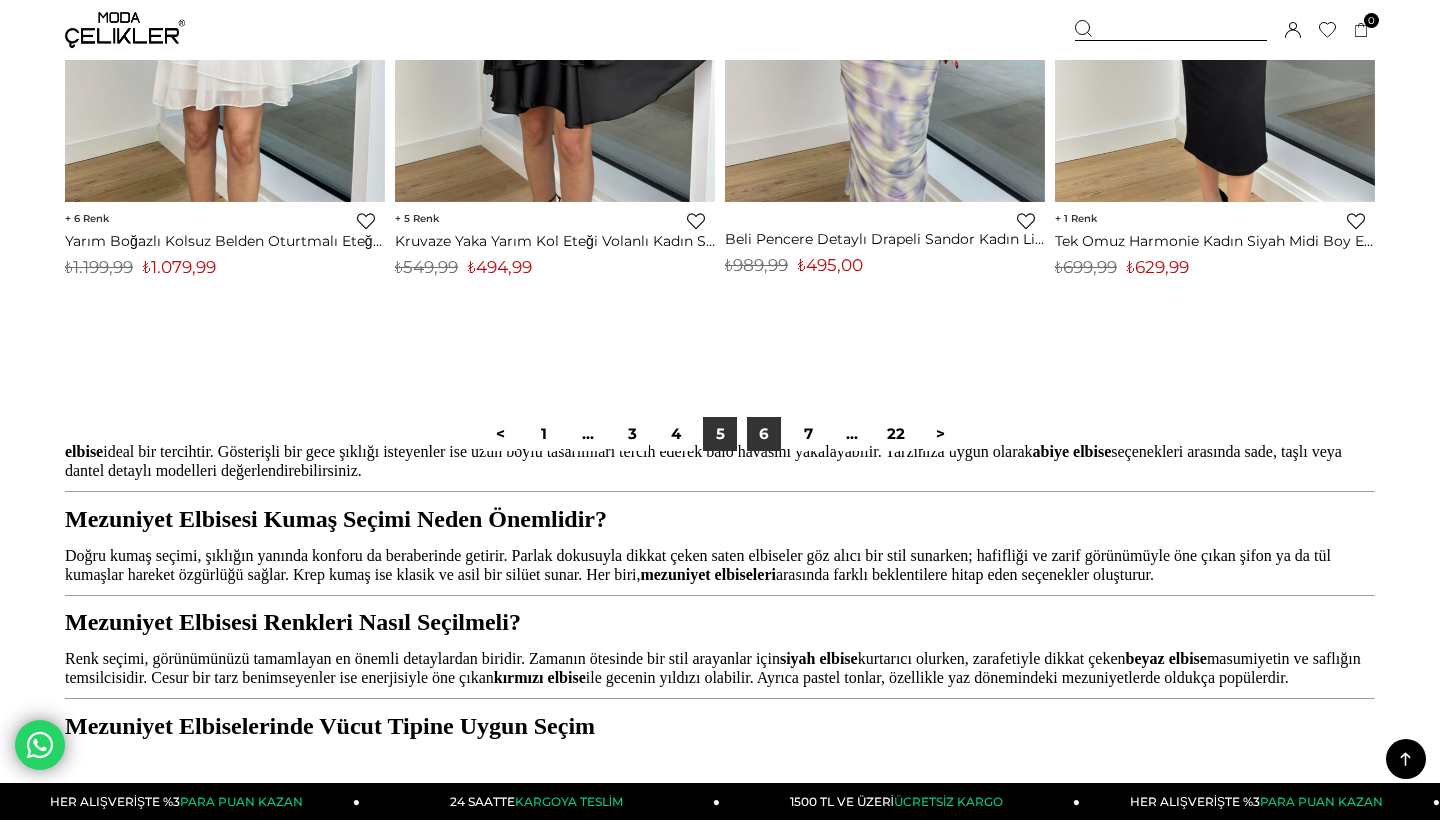 click on "6" at bounding box center (764, 434) 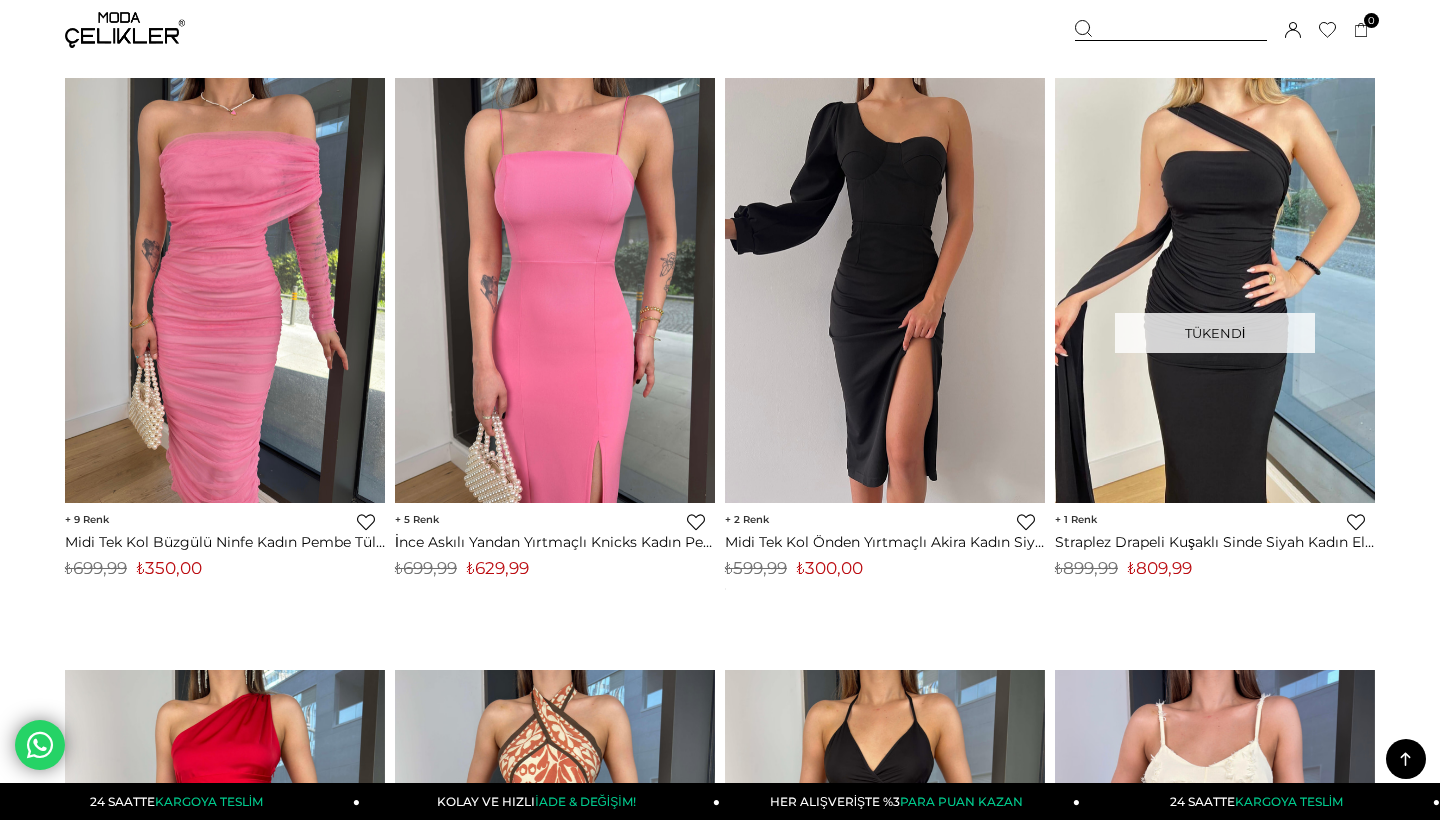 scroll, scrollTop: 4920, scrollLeft: 0, axis: vertical 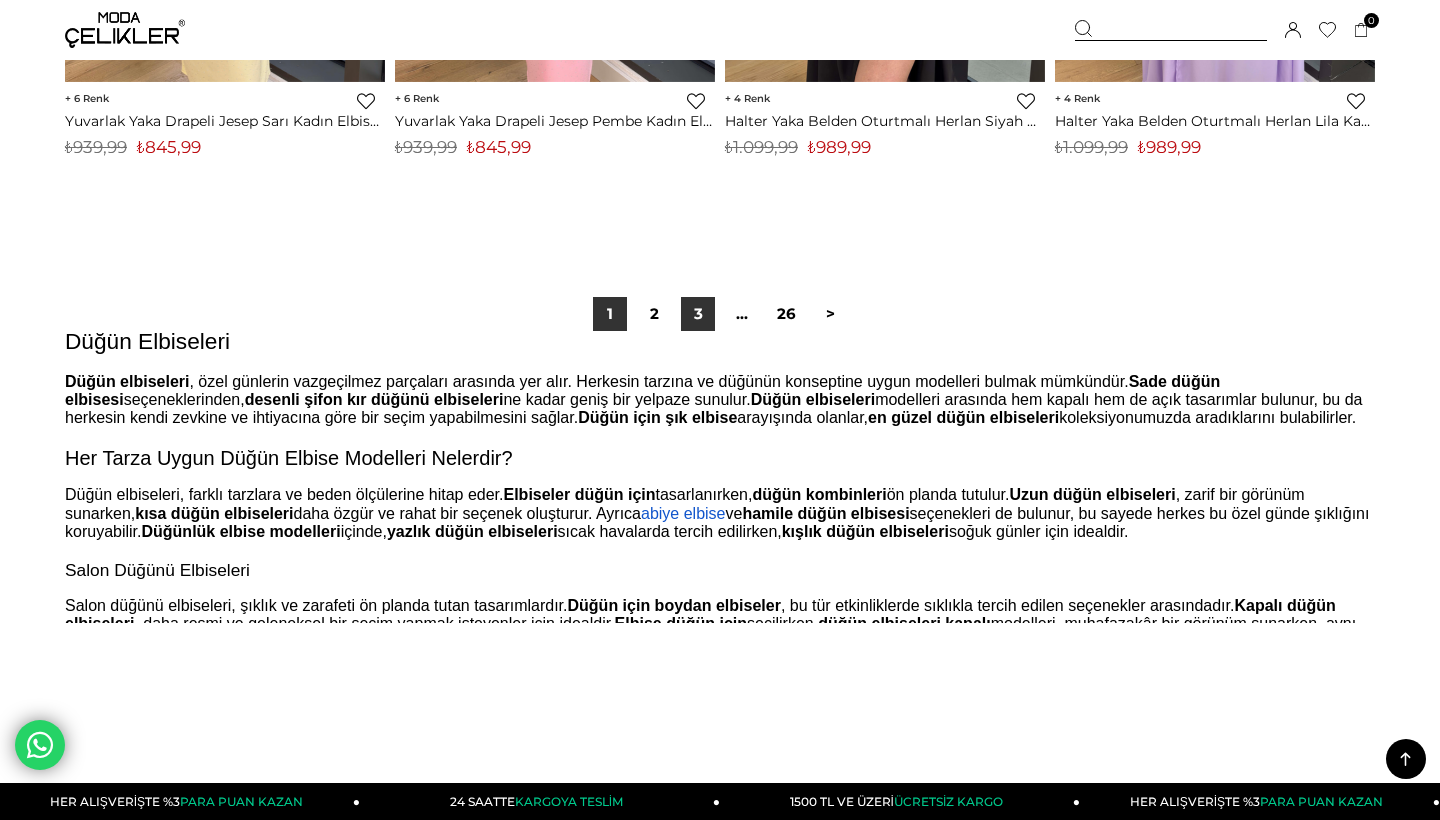 click on "3" at bounding box center (698, 314) 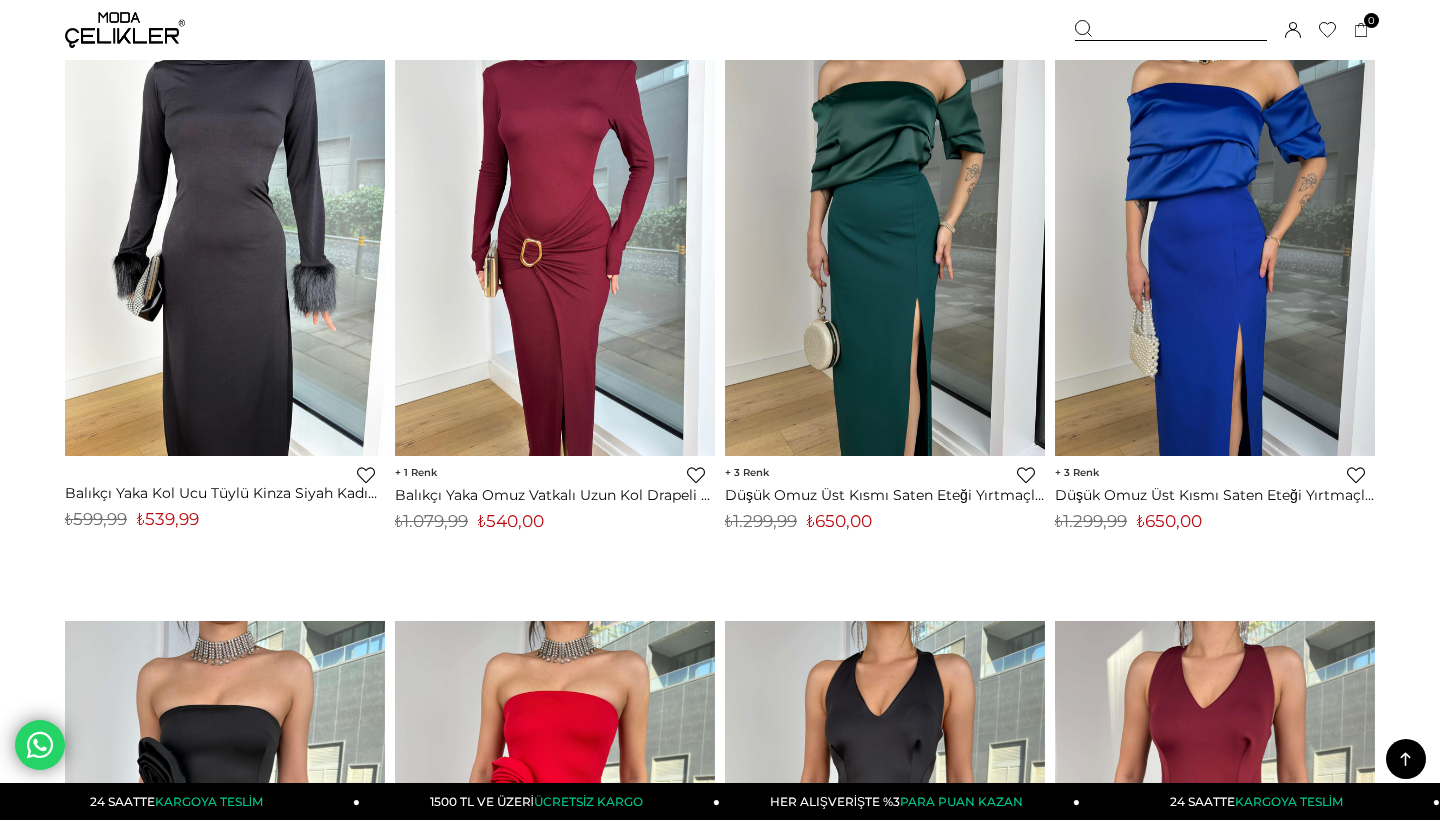 scroll, scrollTop: 10883, scrollLeft: 0, axis: vertical 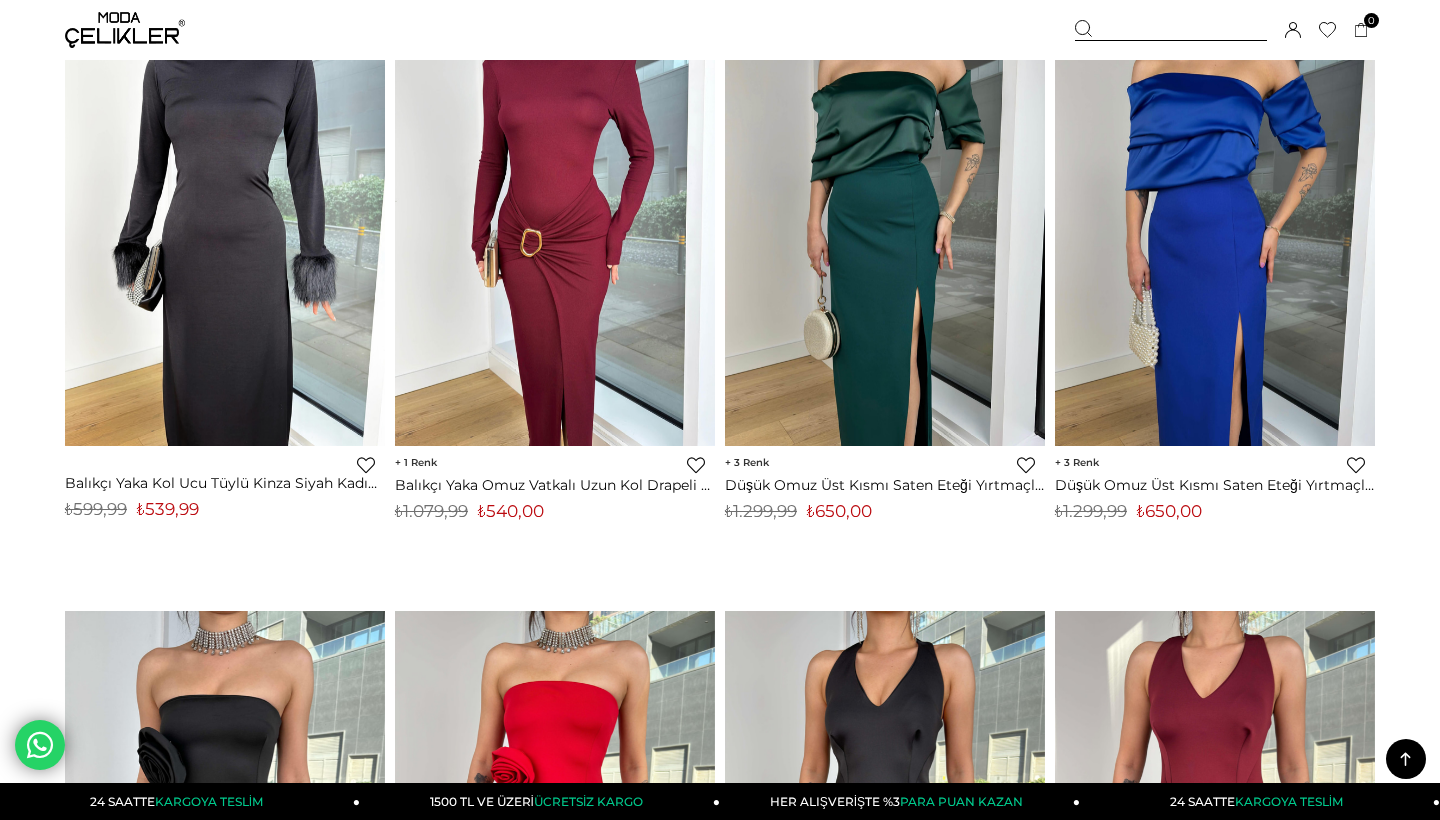 click on "3" at bounding box center [747, 462] 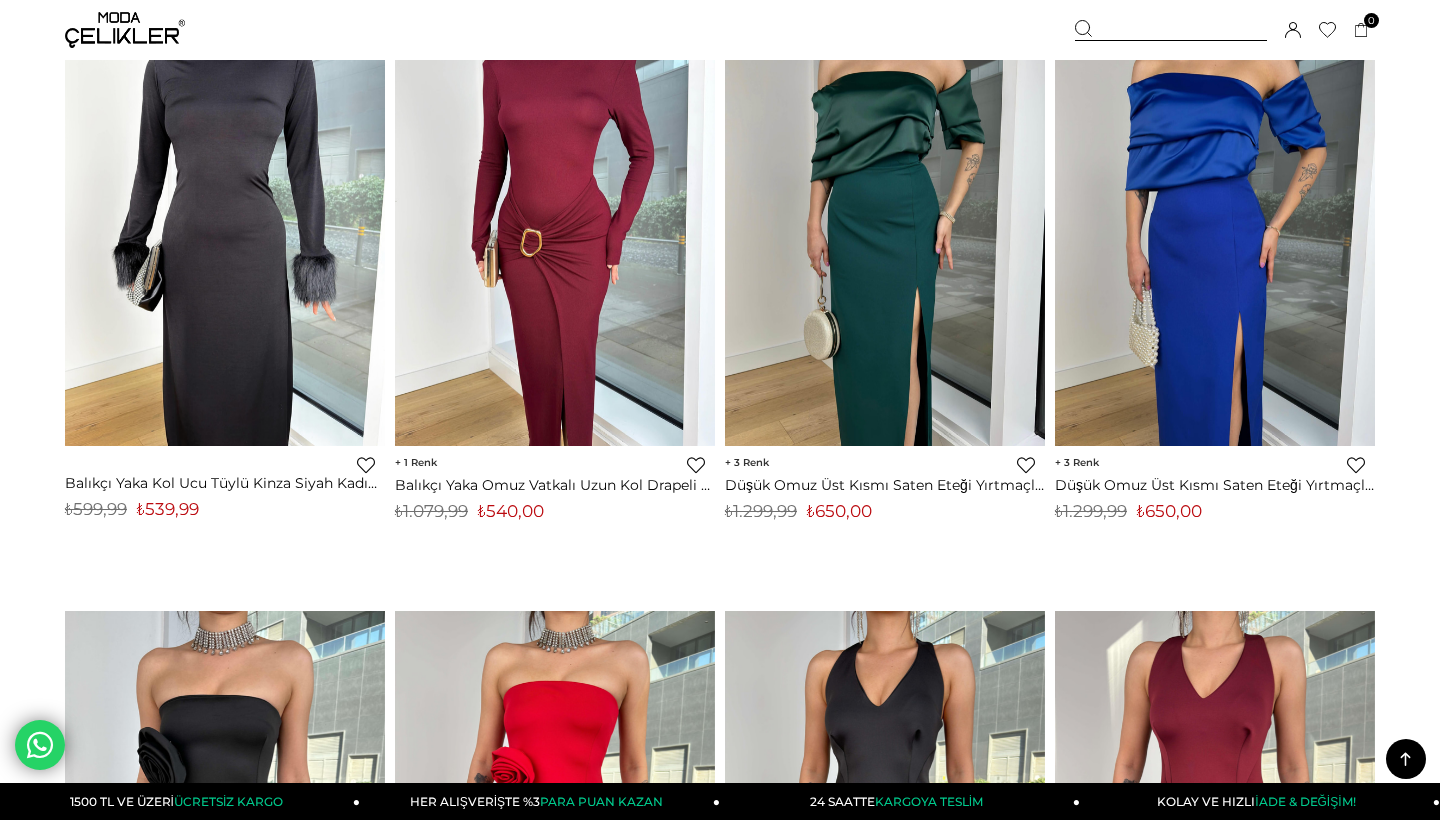 click on "3" at bounding box center [747, 462] 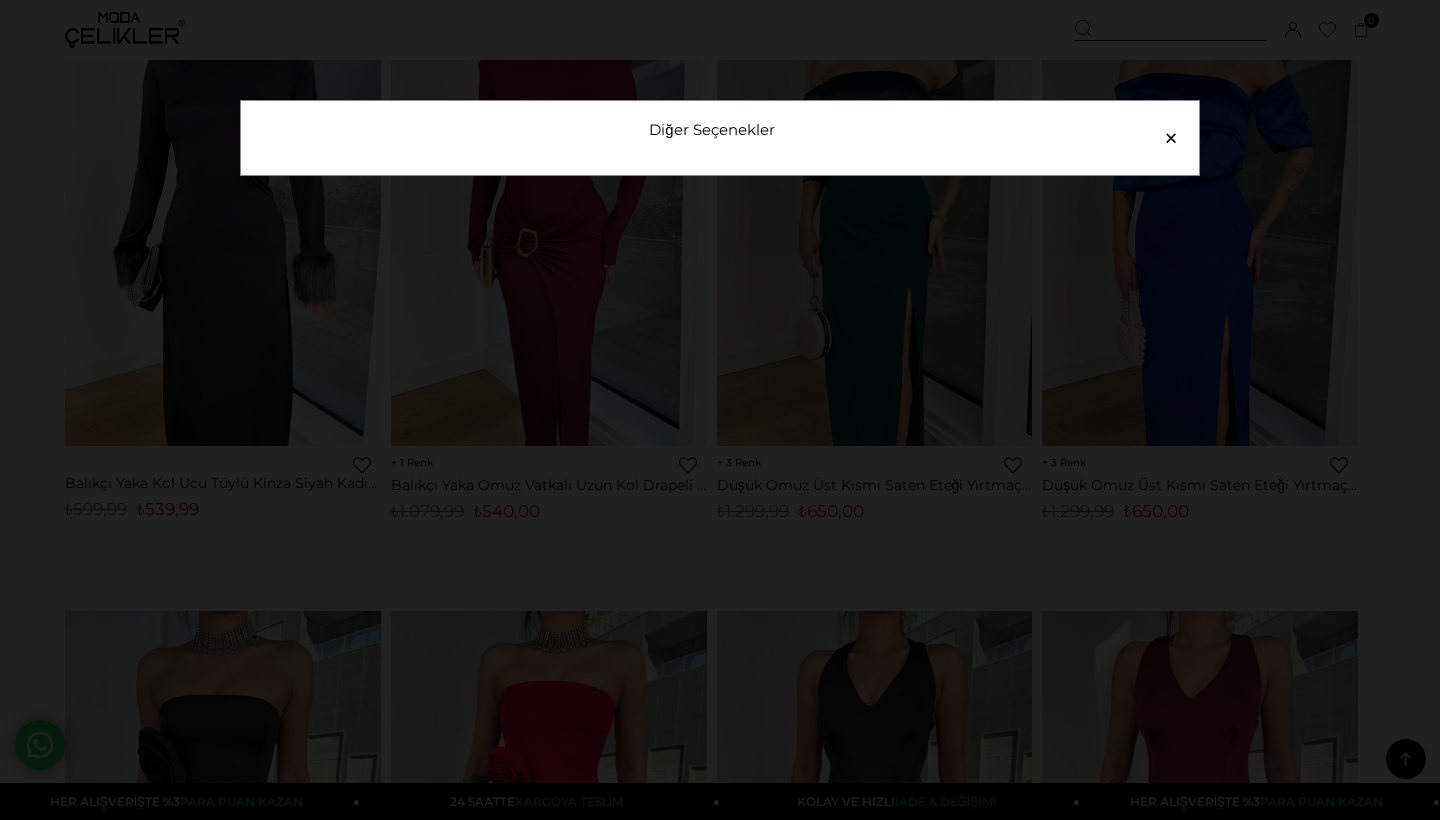 click on "×" at bounding box center (1171, 138) 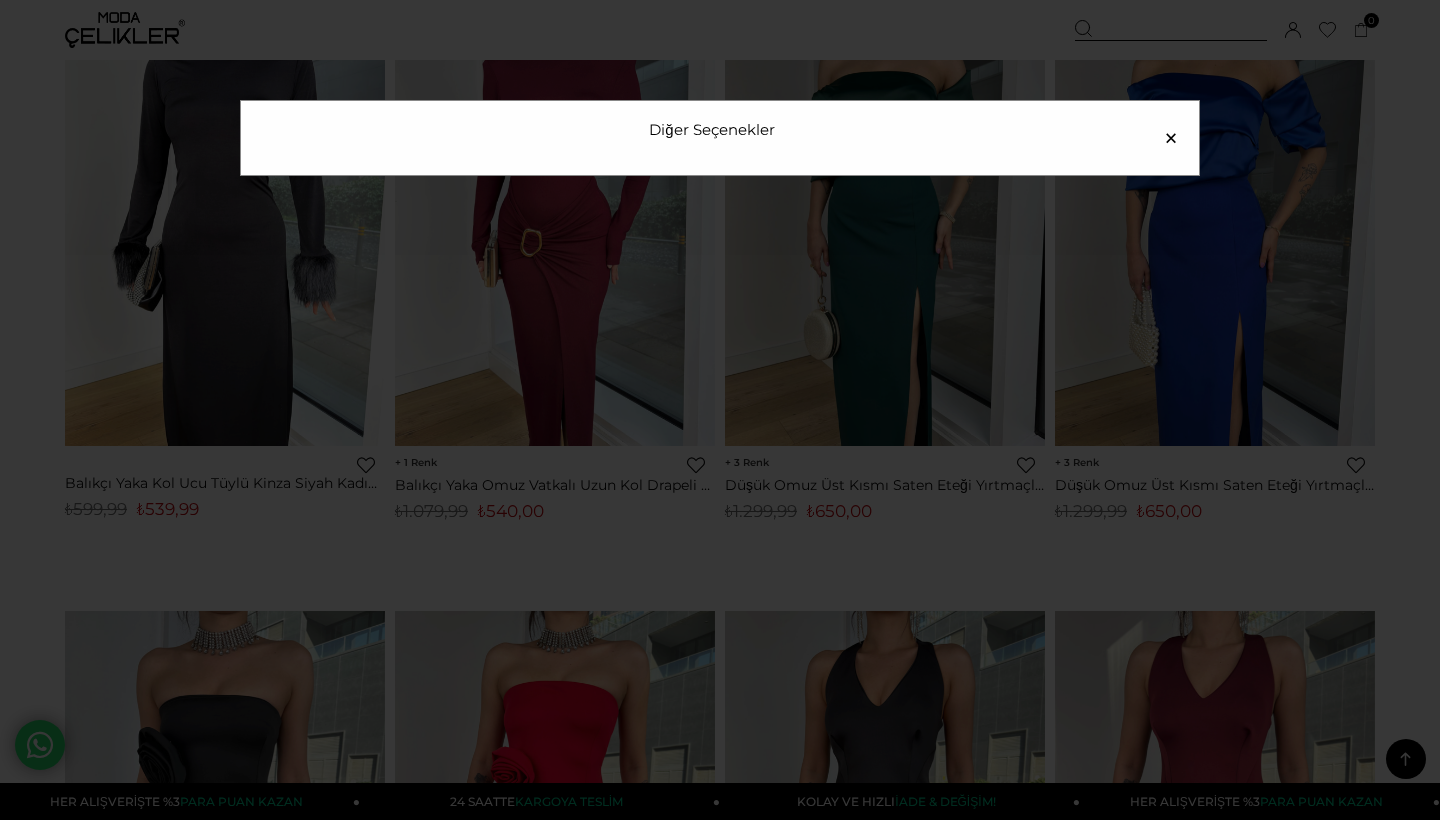 click on "×" at bounding box center [1171, 138] 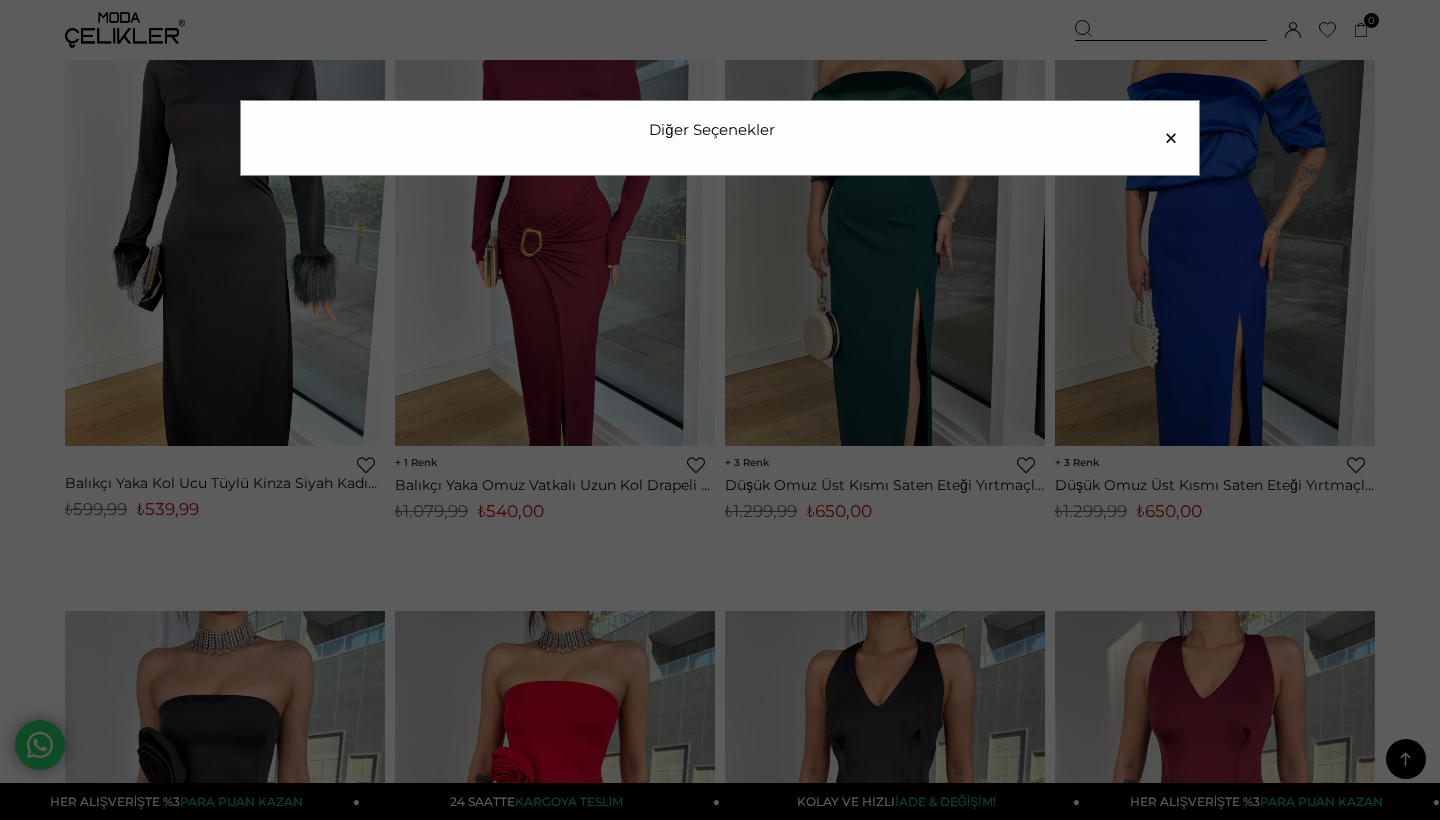 click on "×" at bounding box center [1171, 138] 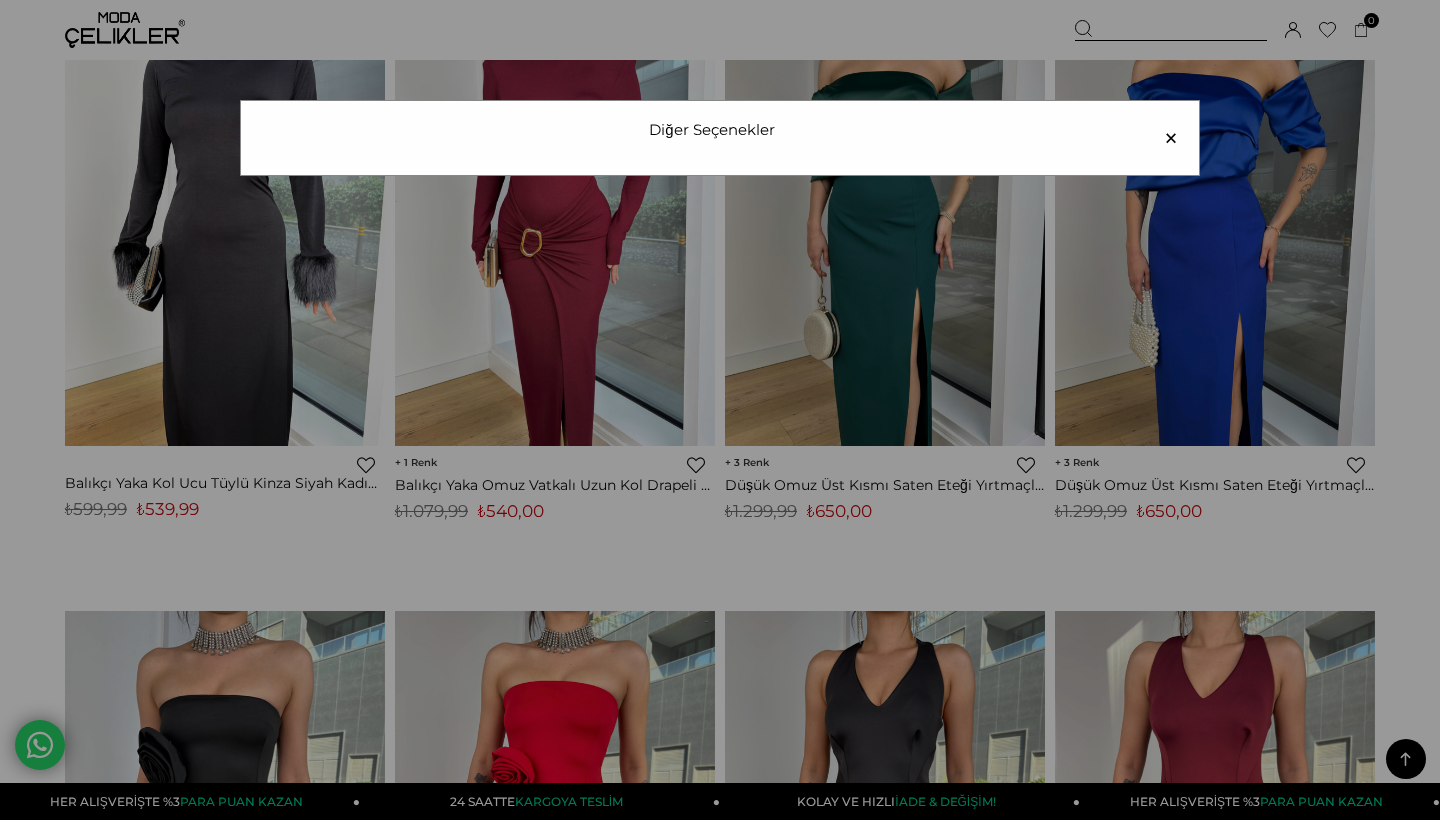 click on "×" at bounding box center [1171, 138] 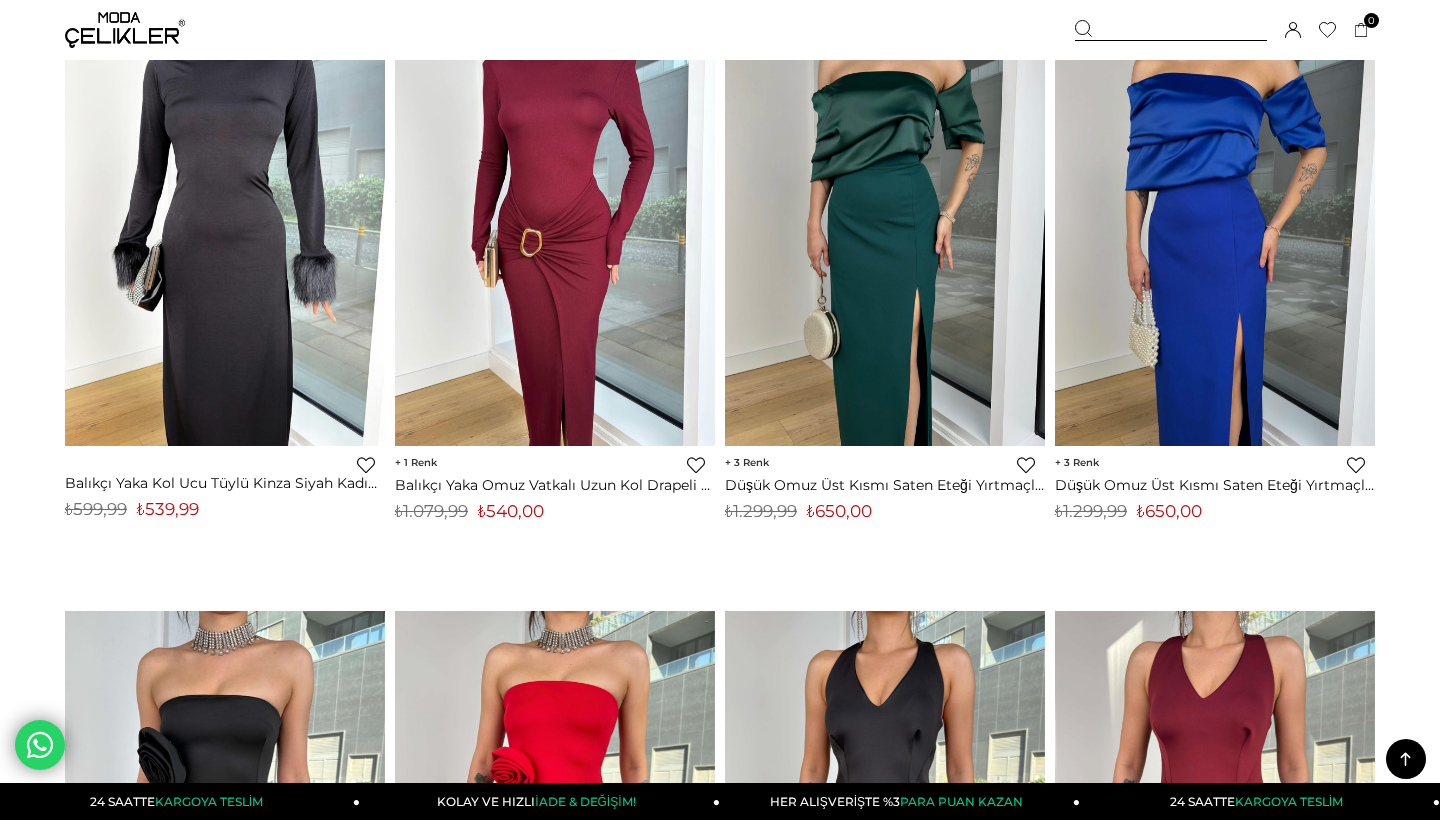 click on "3" at bounding box center (747, 462) 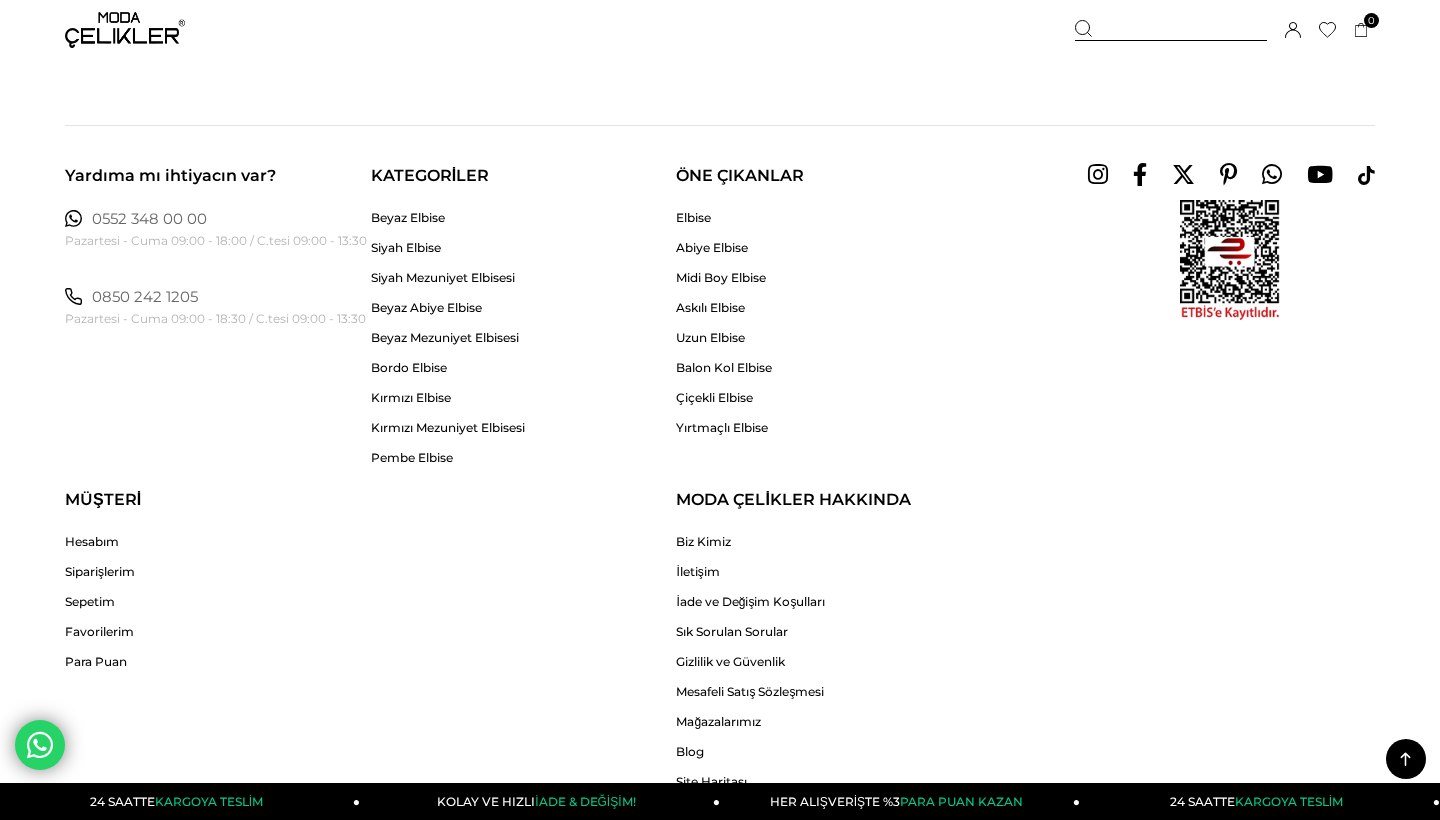 scroll, scrollTop: 12442, scrollLeft: 0, axis: vertical 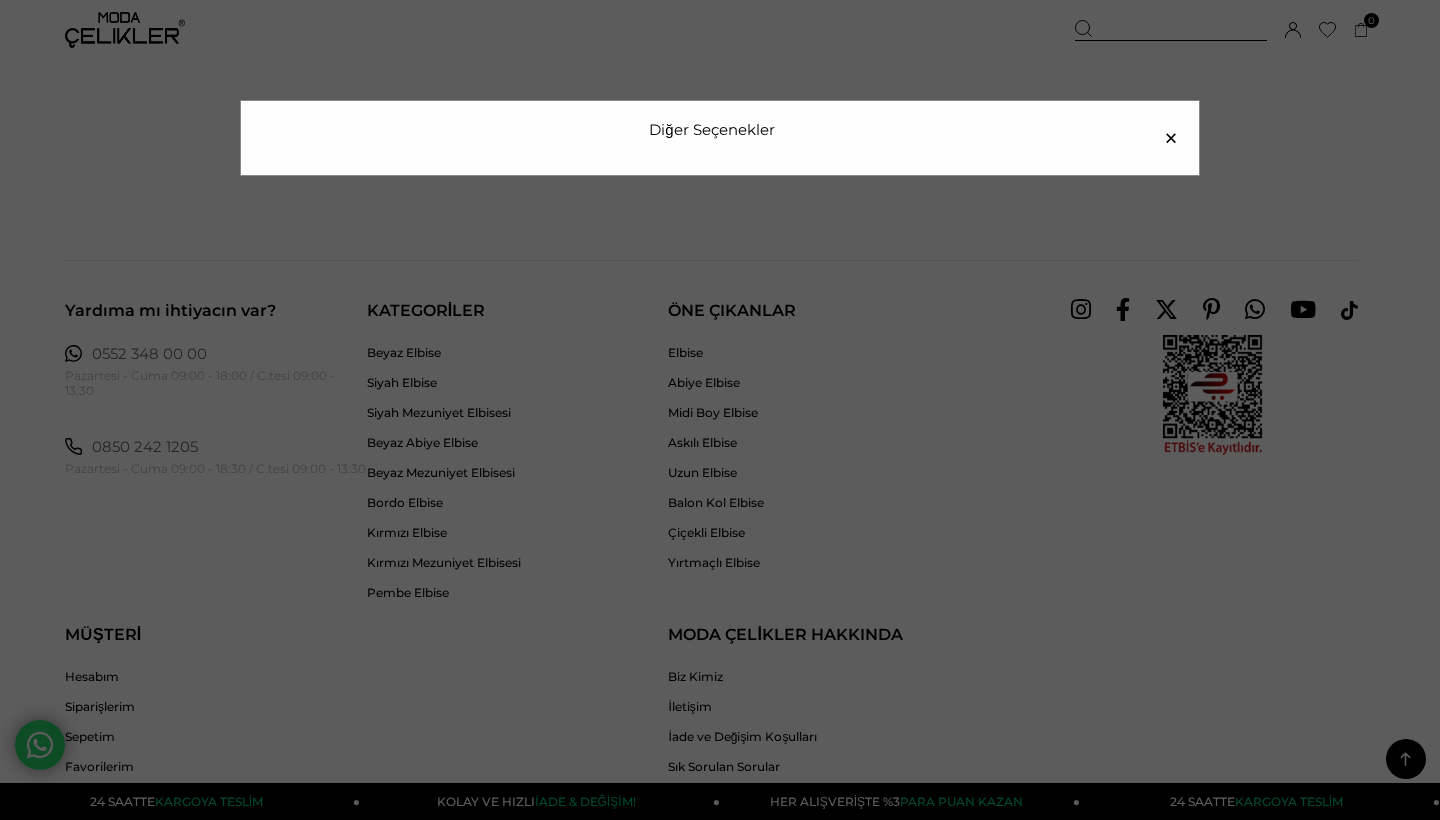 click on "×" at bounding box center (1171, 138) 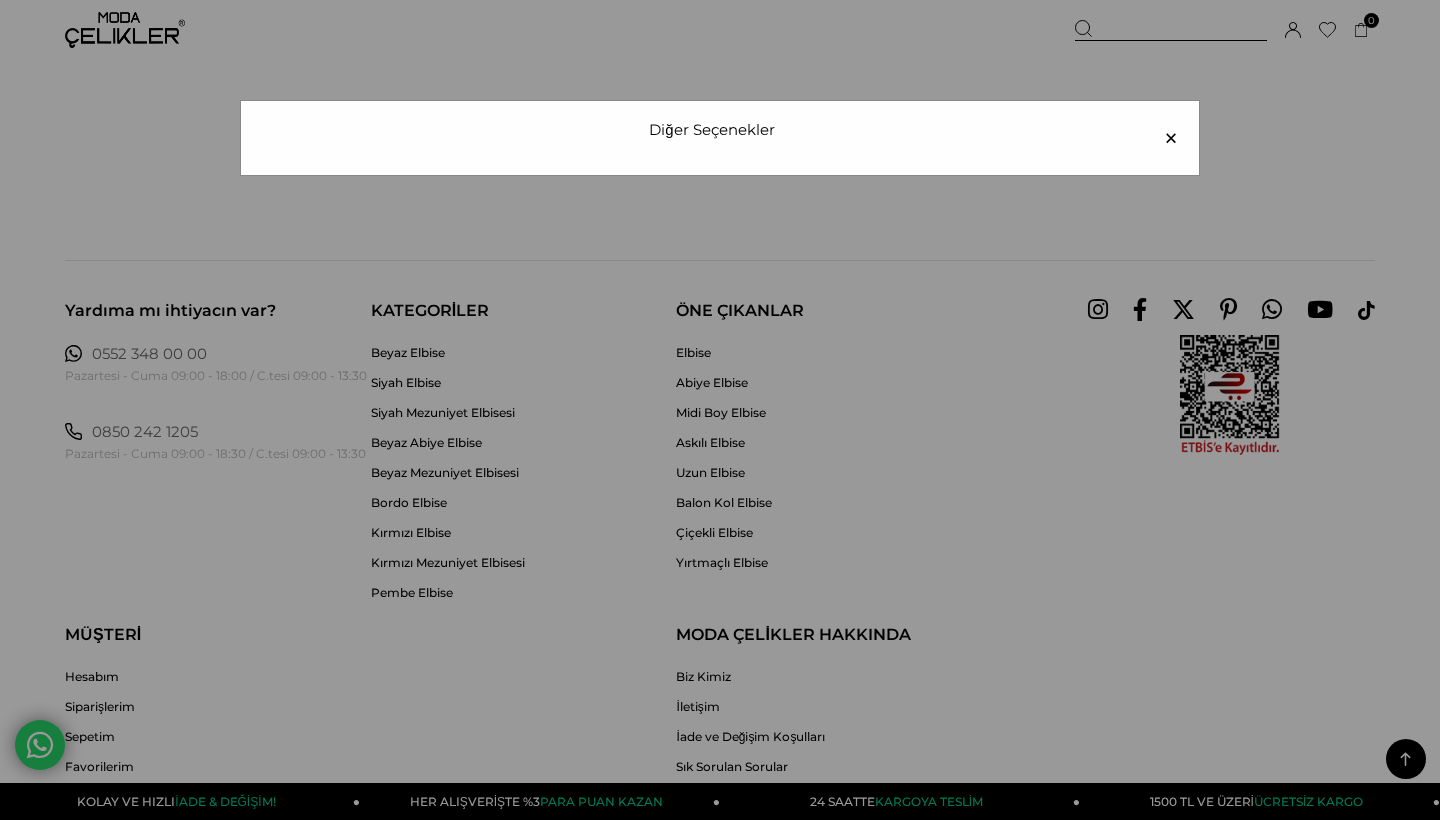 click on "×" at bounding box center (1171, 138) 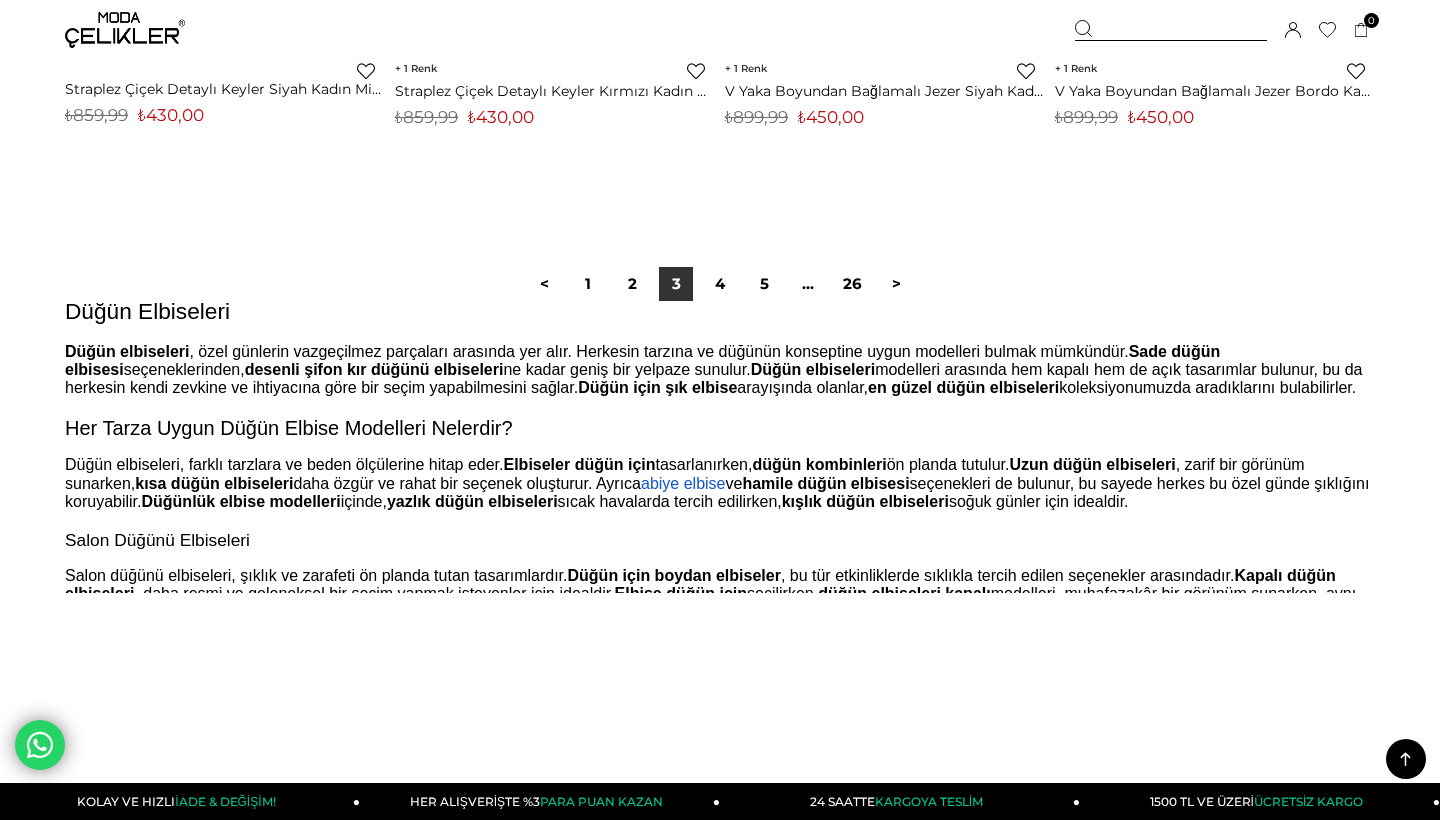 scroll, scrollTop: 11860, scrollLeft: 0, axis: vertical 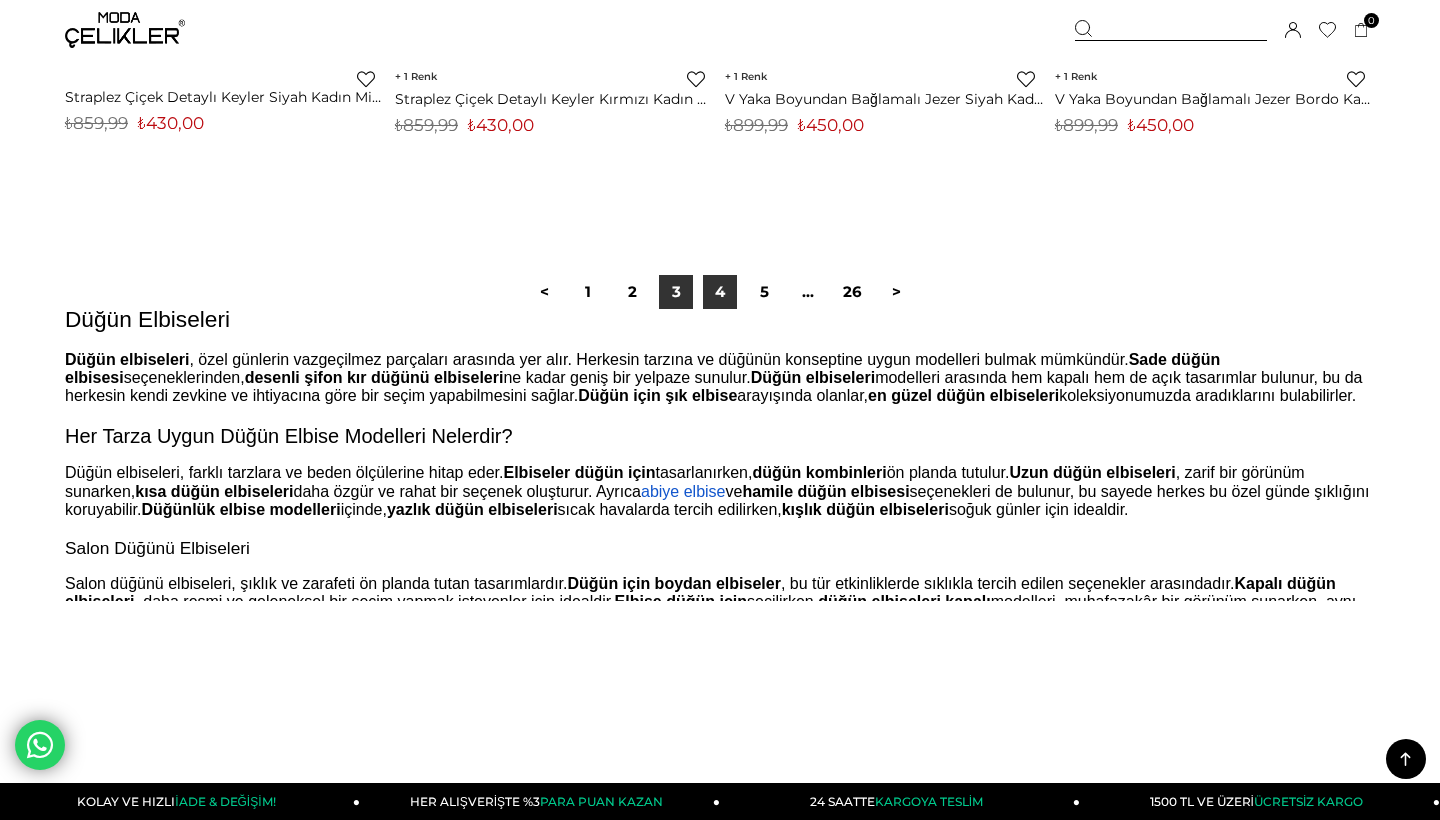 click on "4" at bounding box center (720, 292) 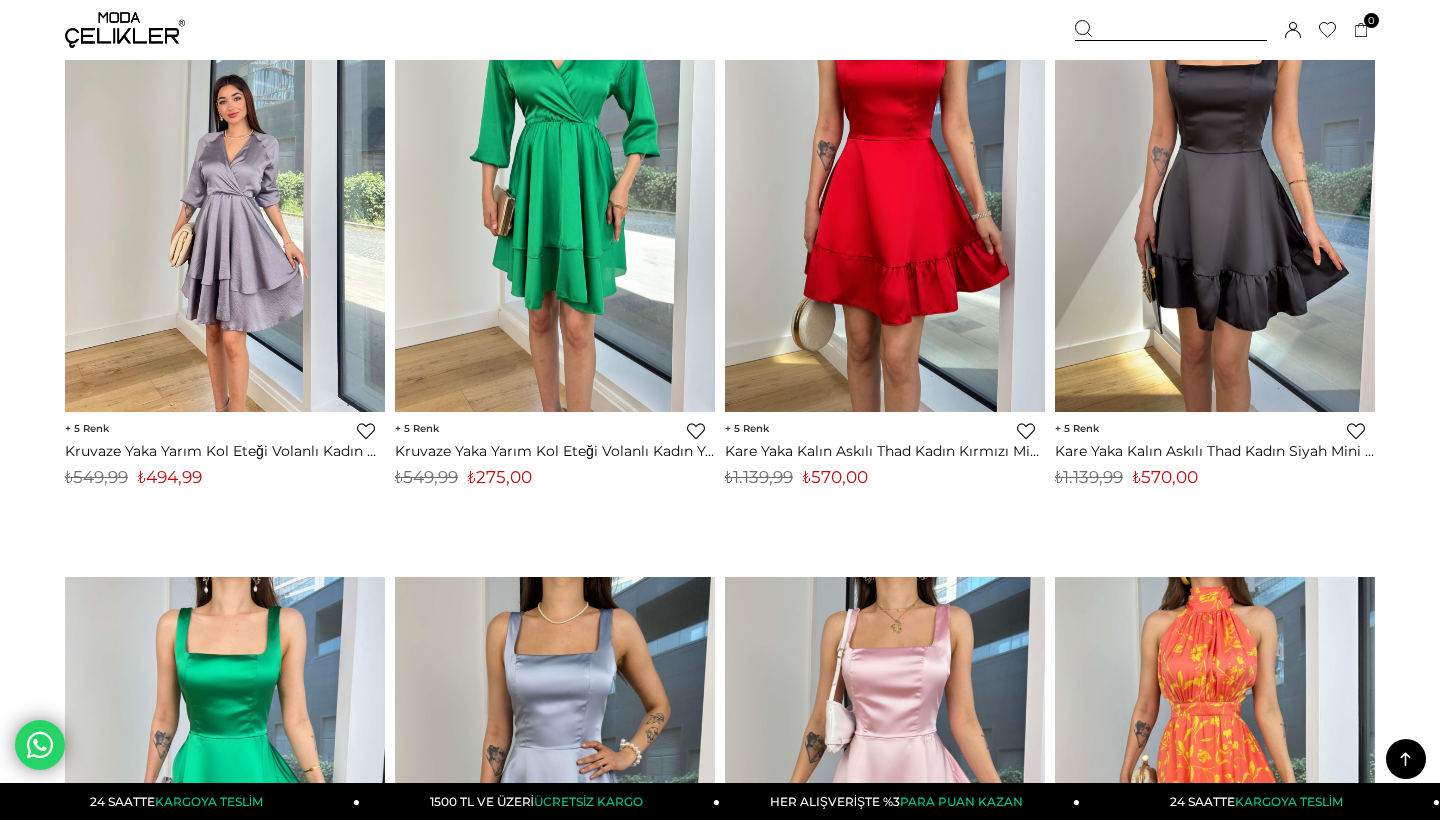 scroll, scrollTop: 9720, scrollLeft: 1, axis: both 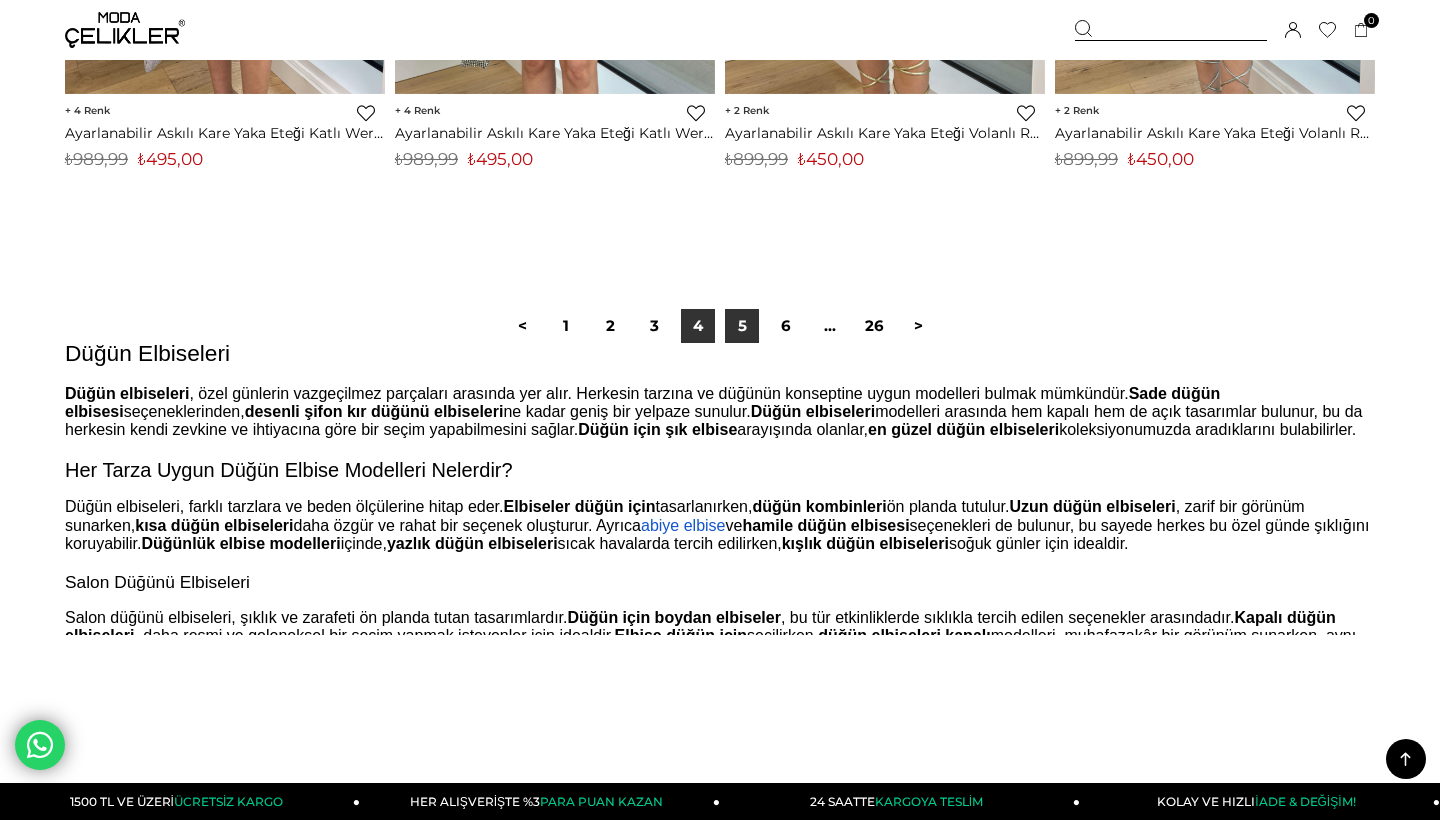 click on "5" at bounding box center [742, 326] 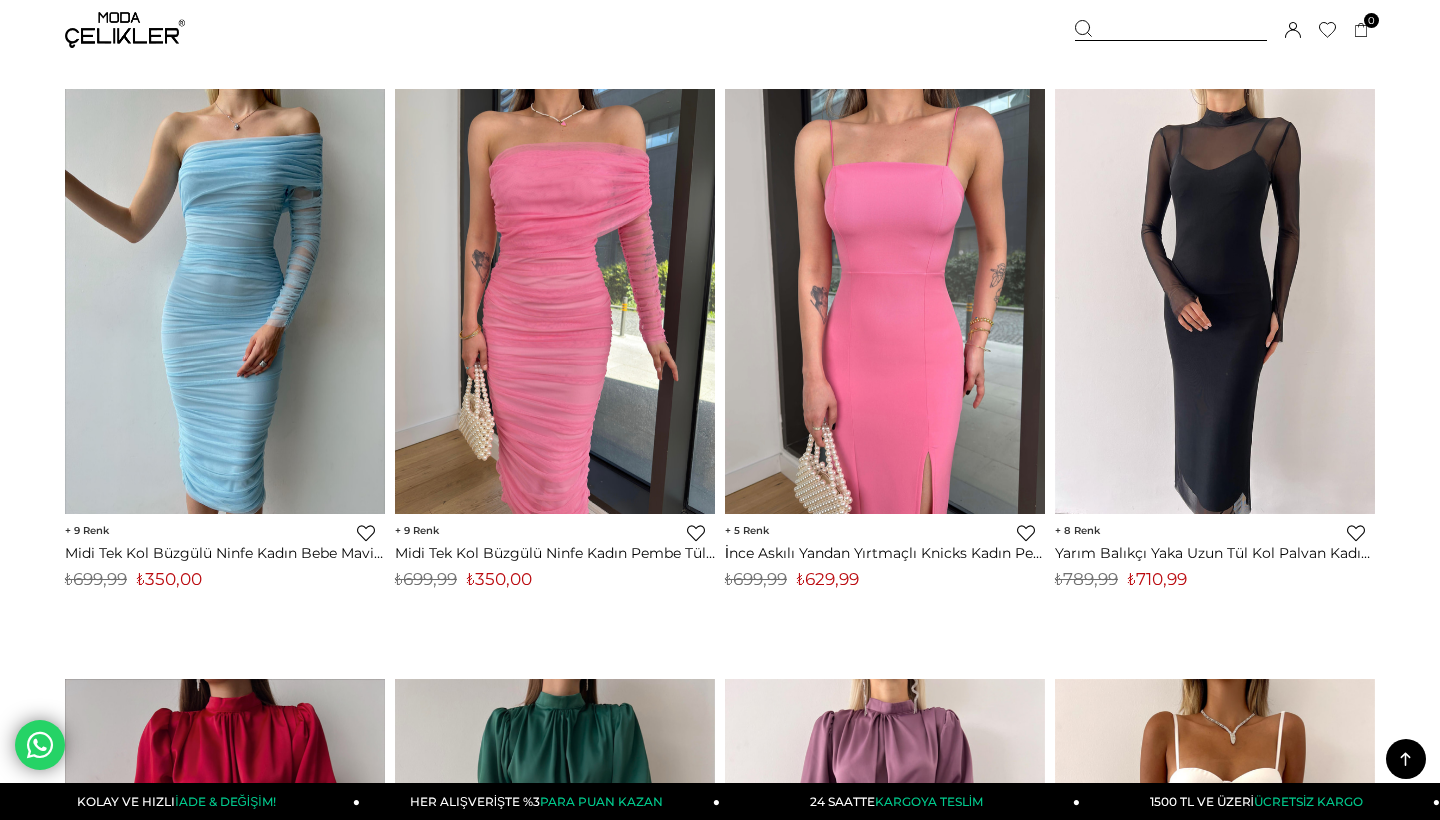 scroll, scrollTop: 7812, scrollLeft: 0, axis: vertical 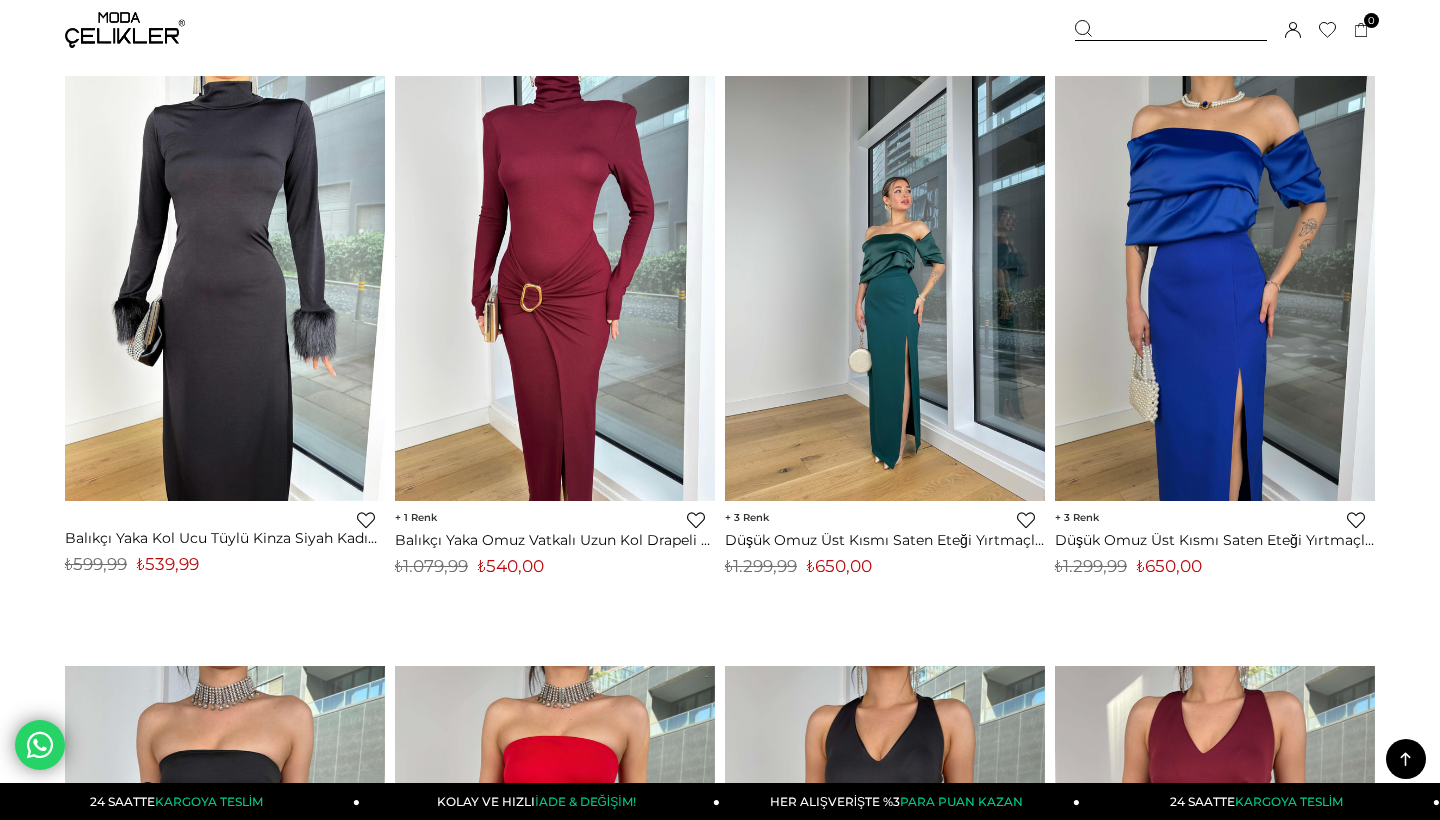 click at bounding box center (885, 288) 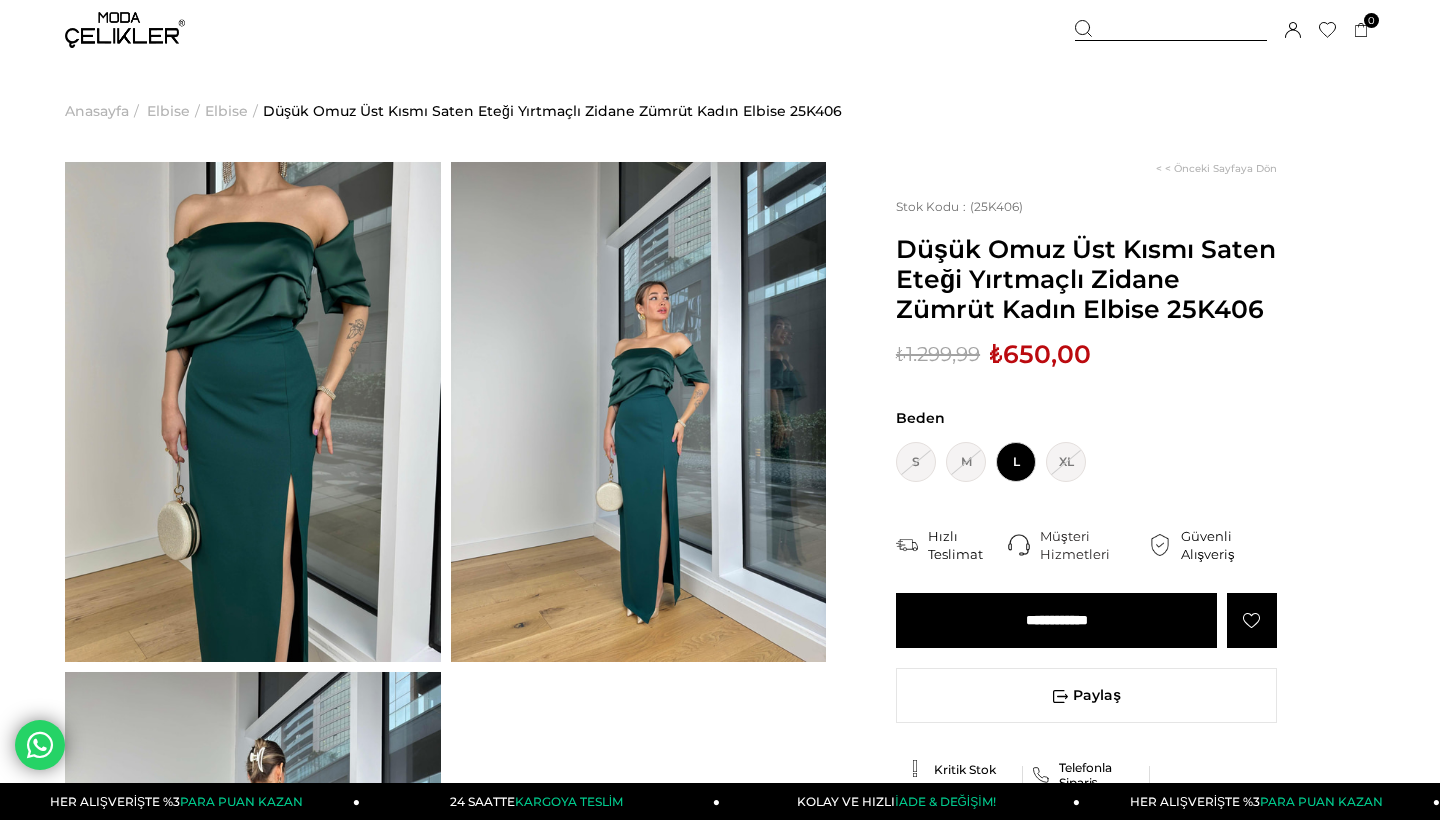 scroll, scrollTop: 0, scrollLeft: 0, axis: both 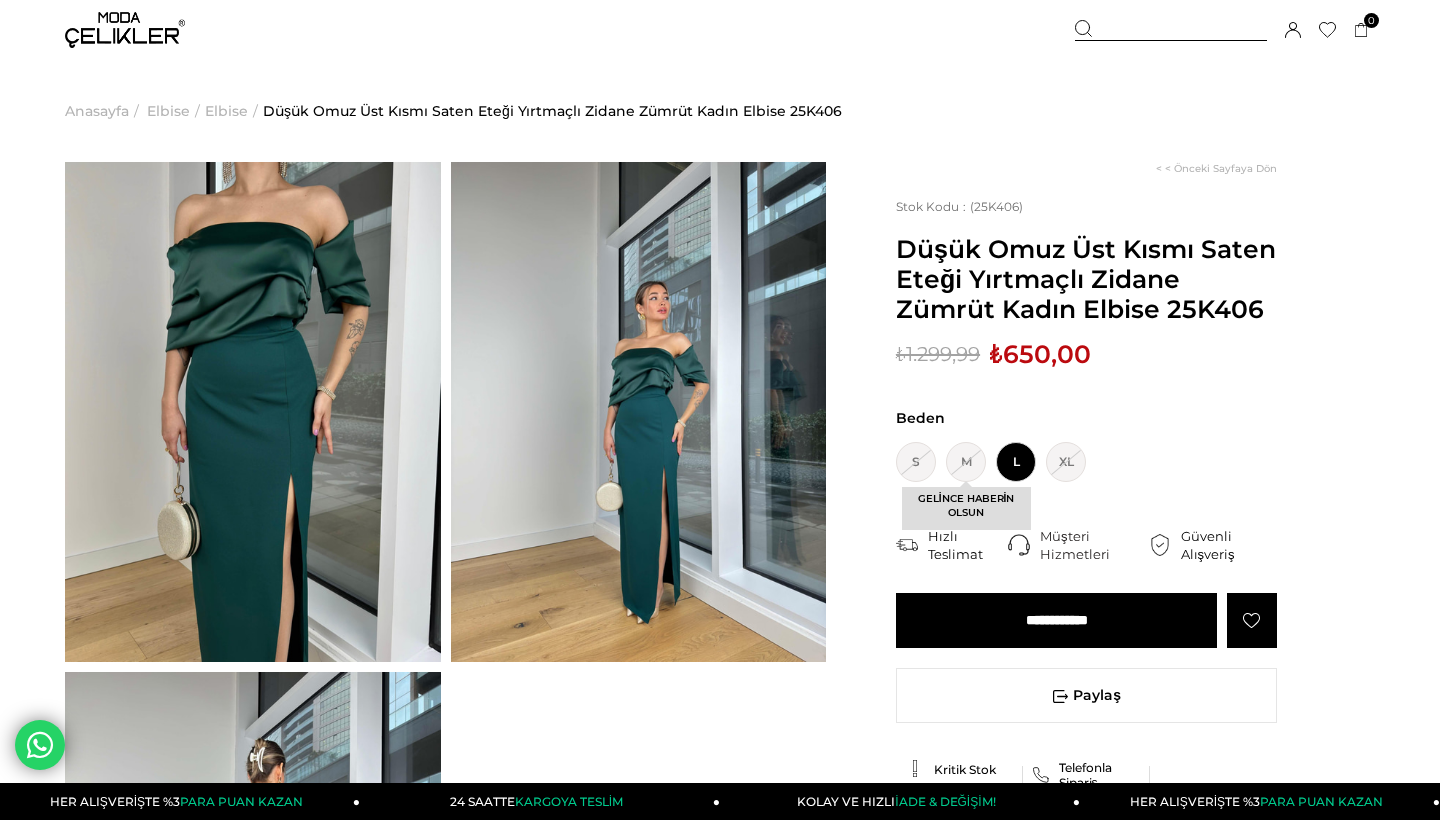click on "M GELİNCE HABERİN   OLSUN" at bounding box center [966, 462] 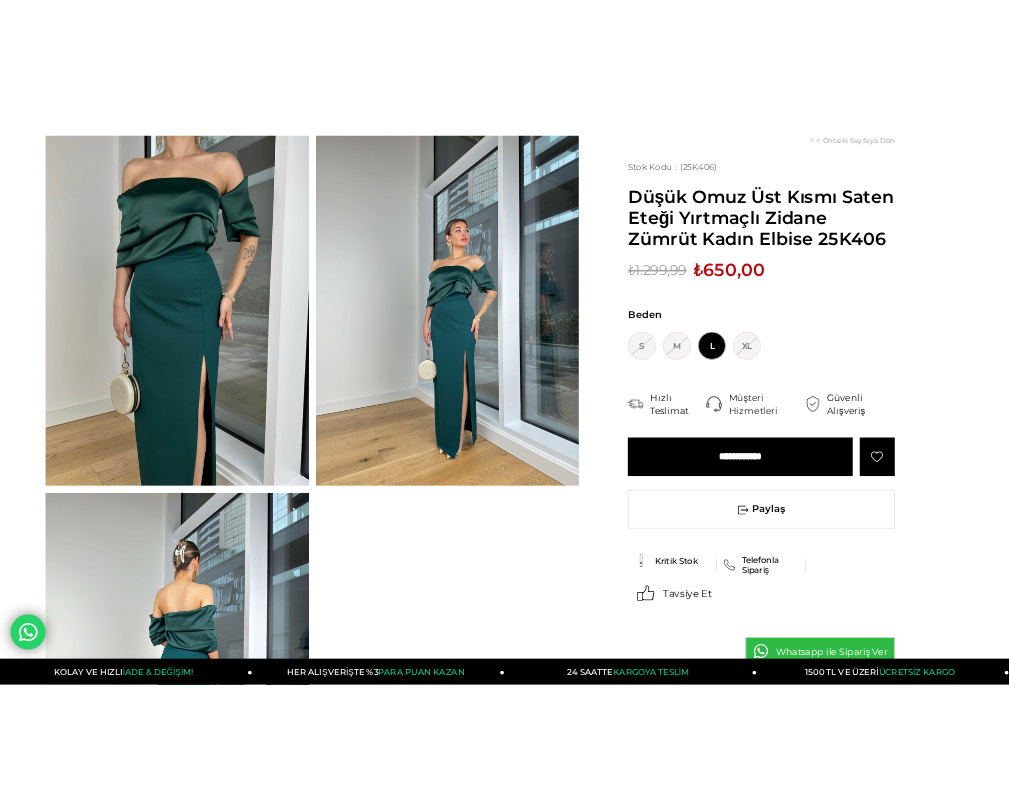 scroll, scrollTop: 121, scrollLeft: 0, axis: vertical 